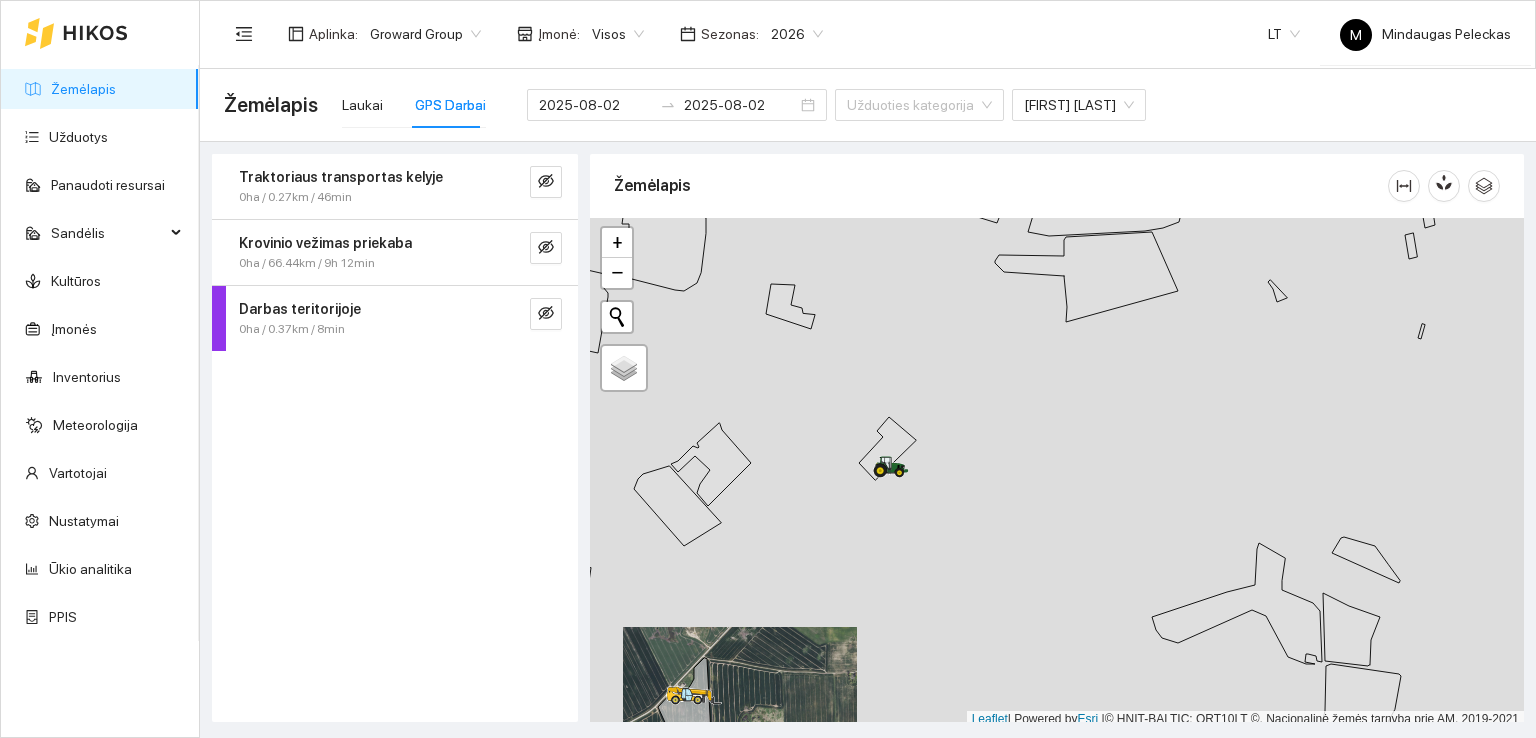 scroll, scrollTop: 0, scrollLeft: 0, axis: both 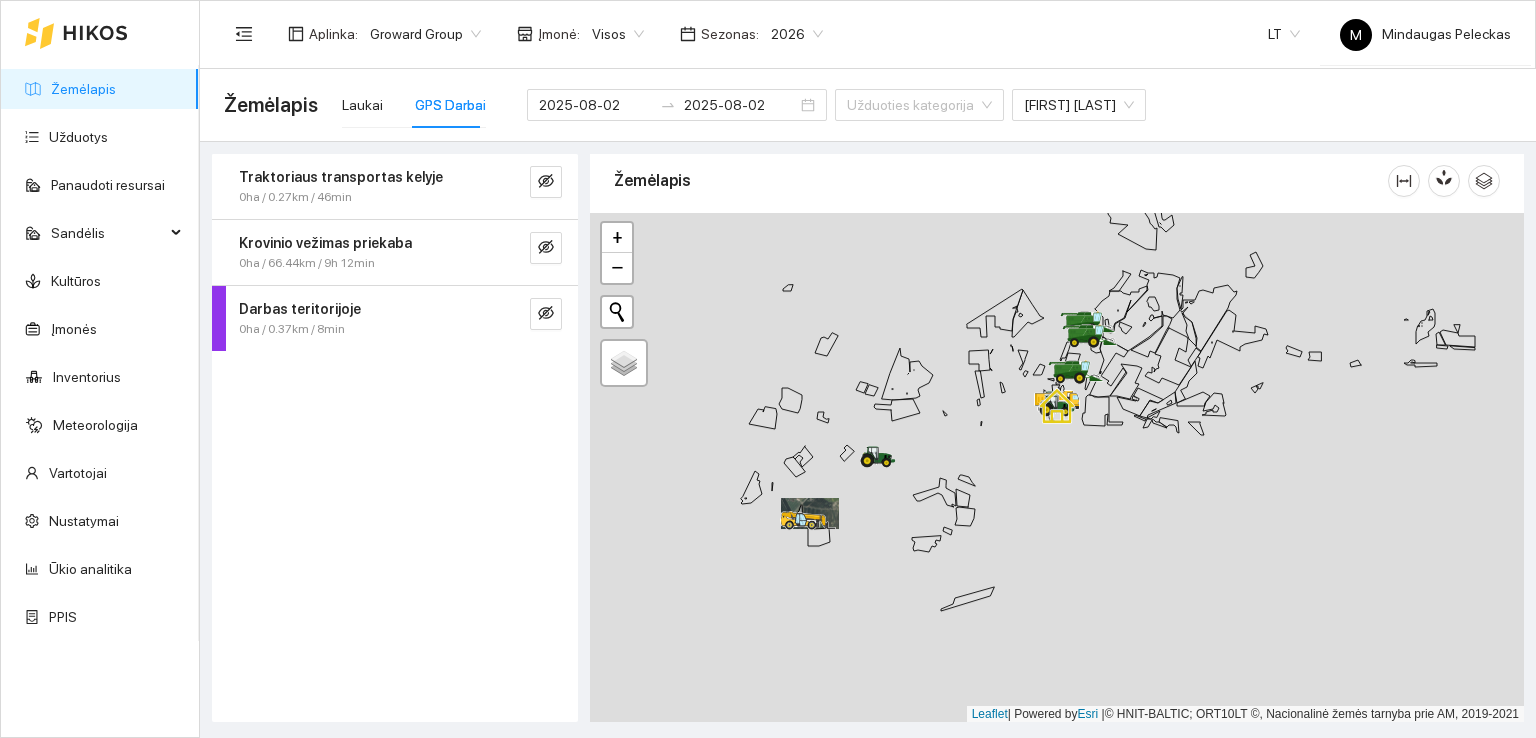 drag, startPoint x: 1053, startPoint y: 391, endPoint x: 952, endPoint y: 425, distance: 106.56923 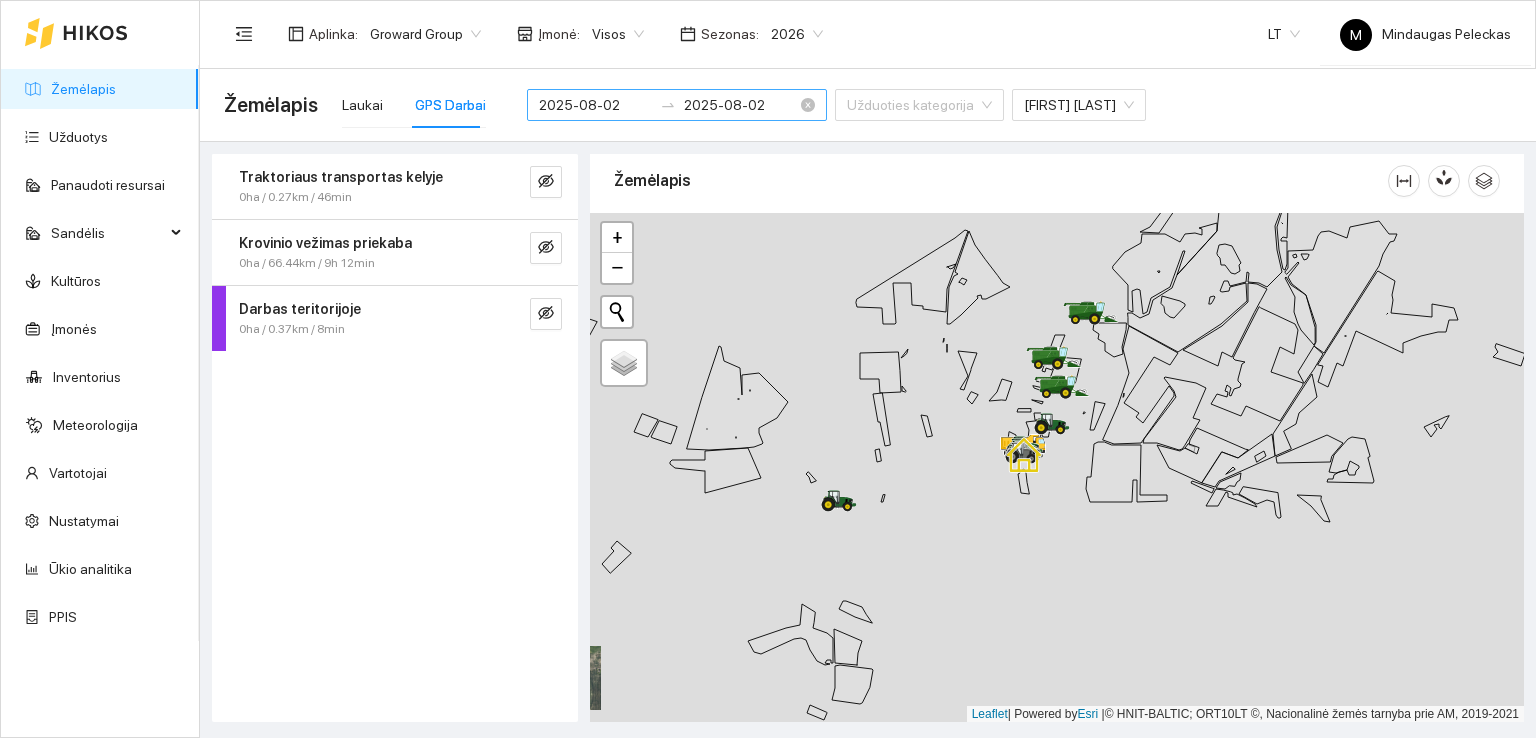 click on "2025-08-02" at bounding box center [595, 105] 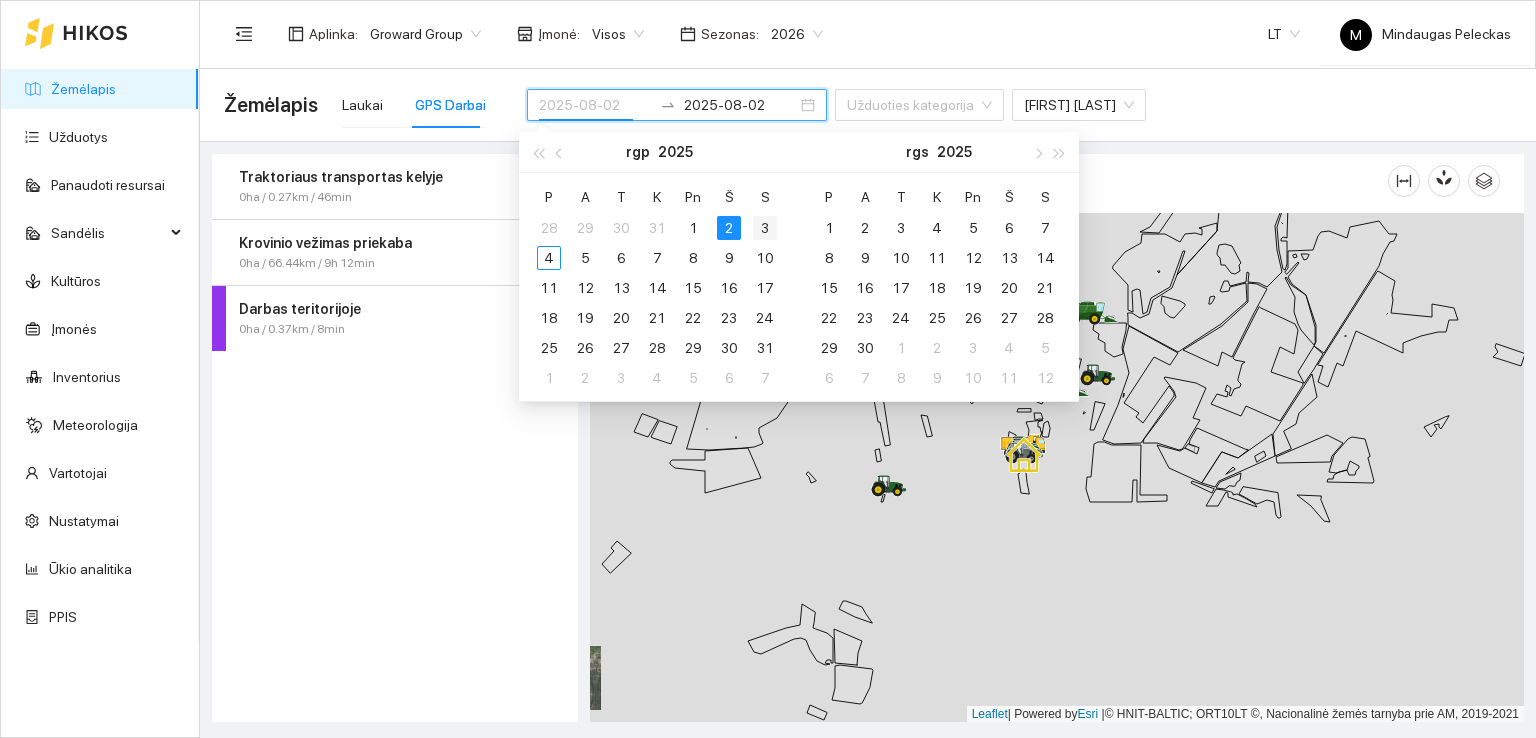type on "2025-08-03" 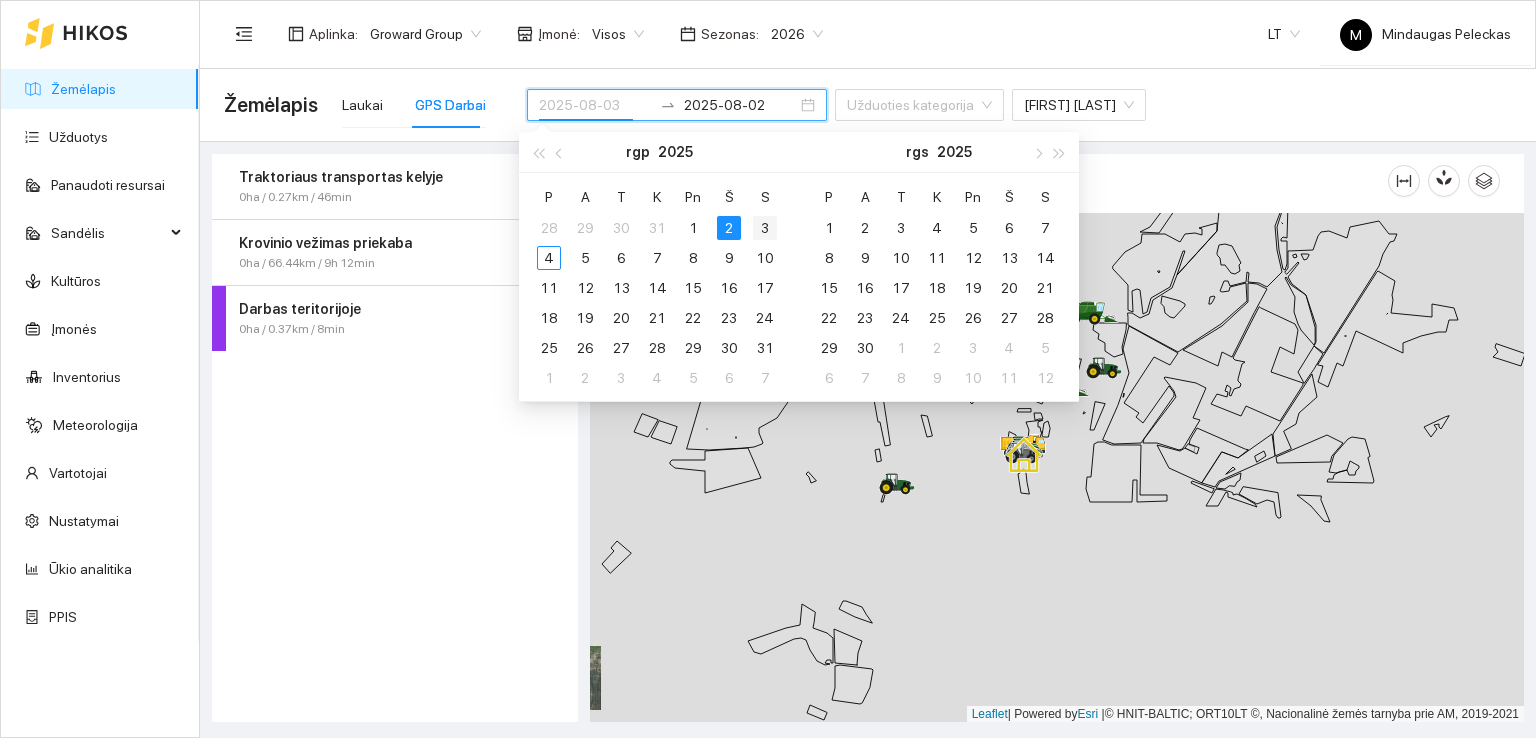 click on "3" at bounding box center (765, 228) 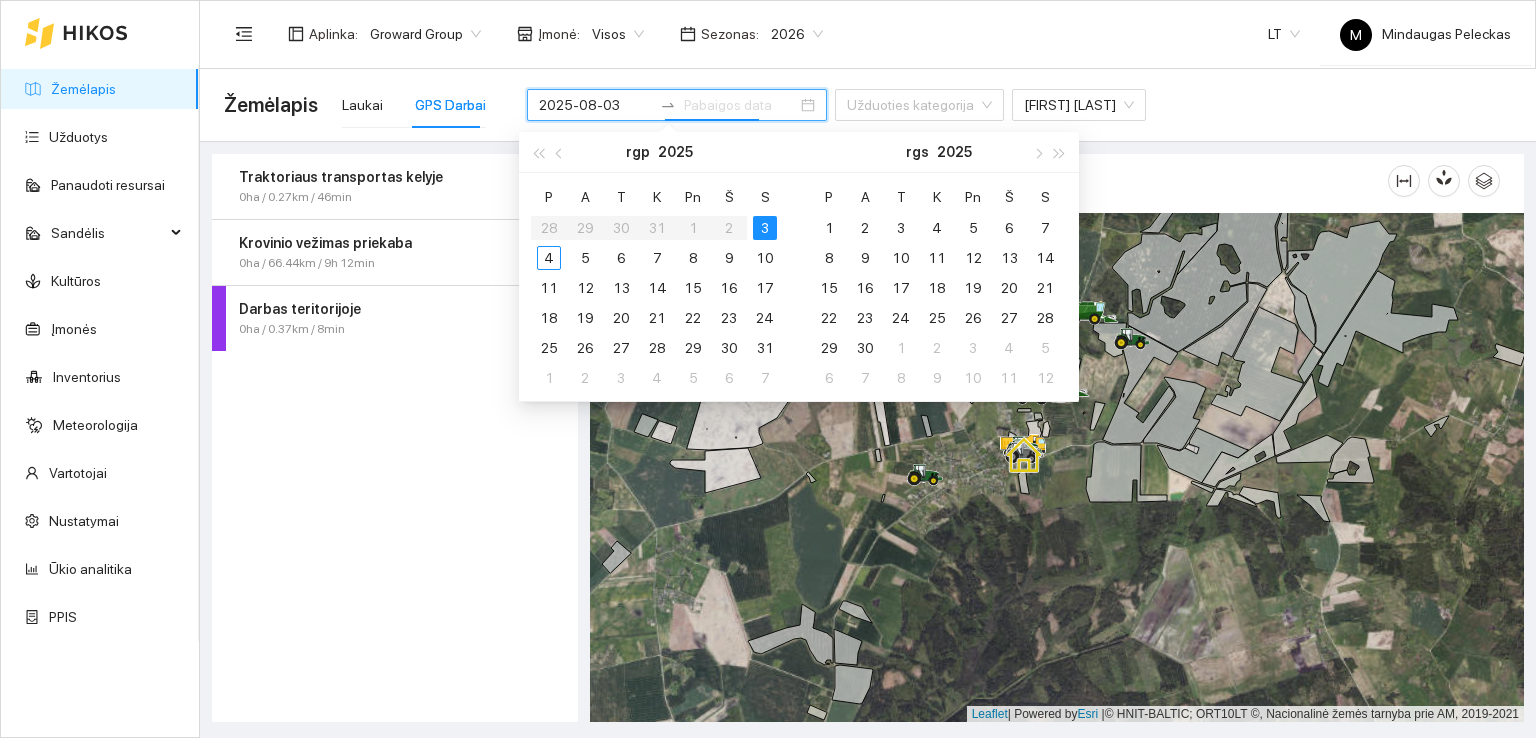 click on "3" at bounding box center [765, 228] 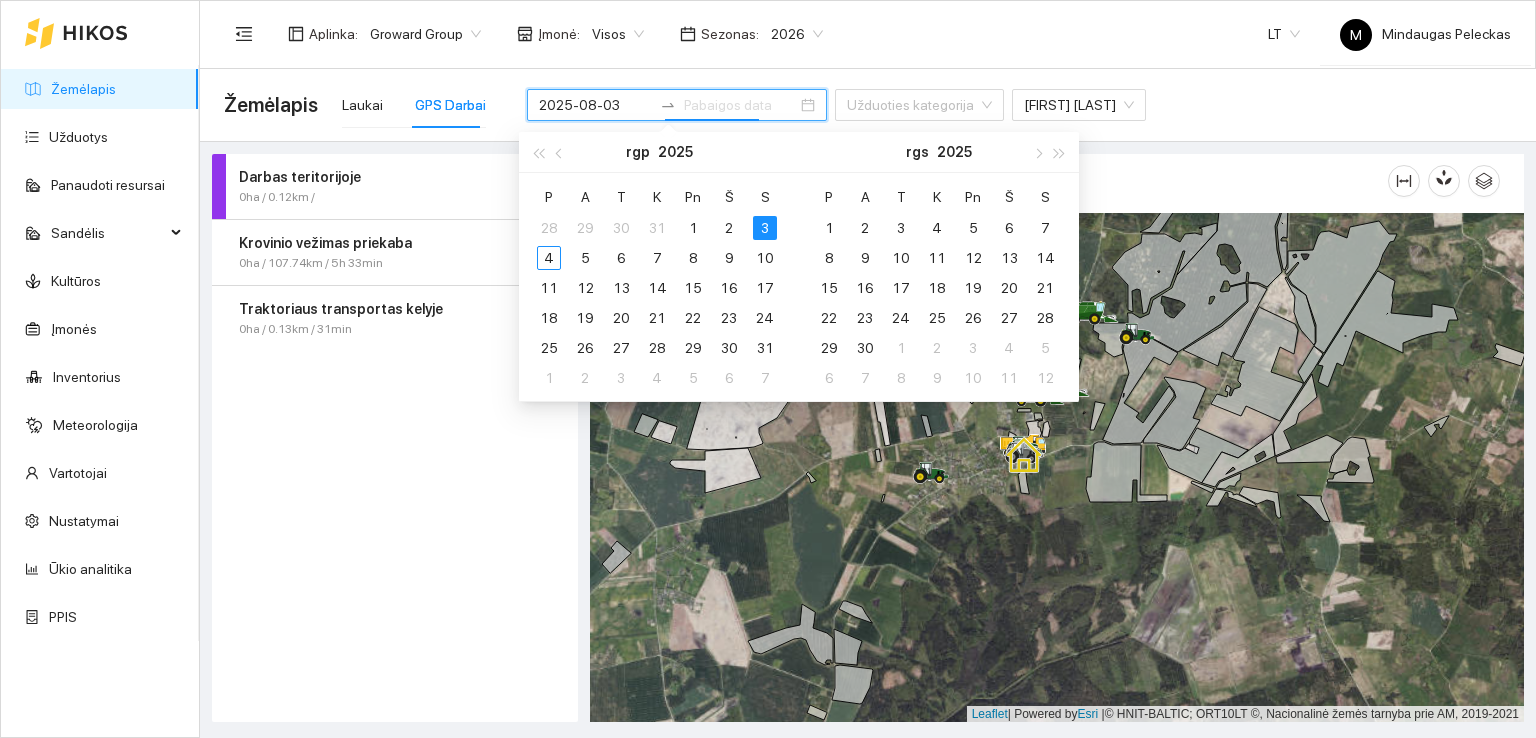 type on "2025-08-03" 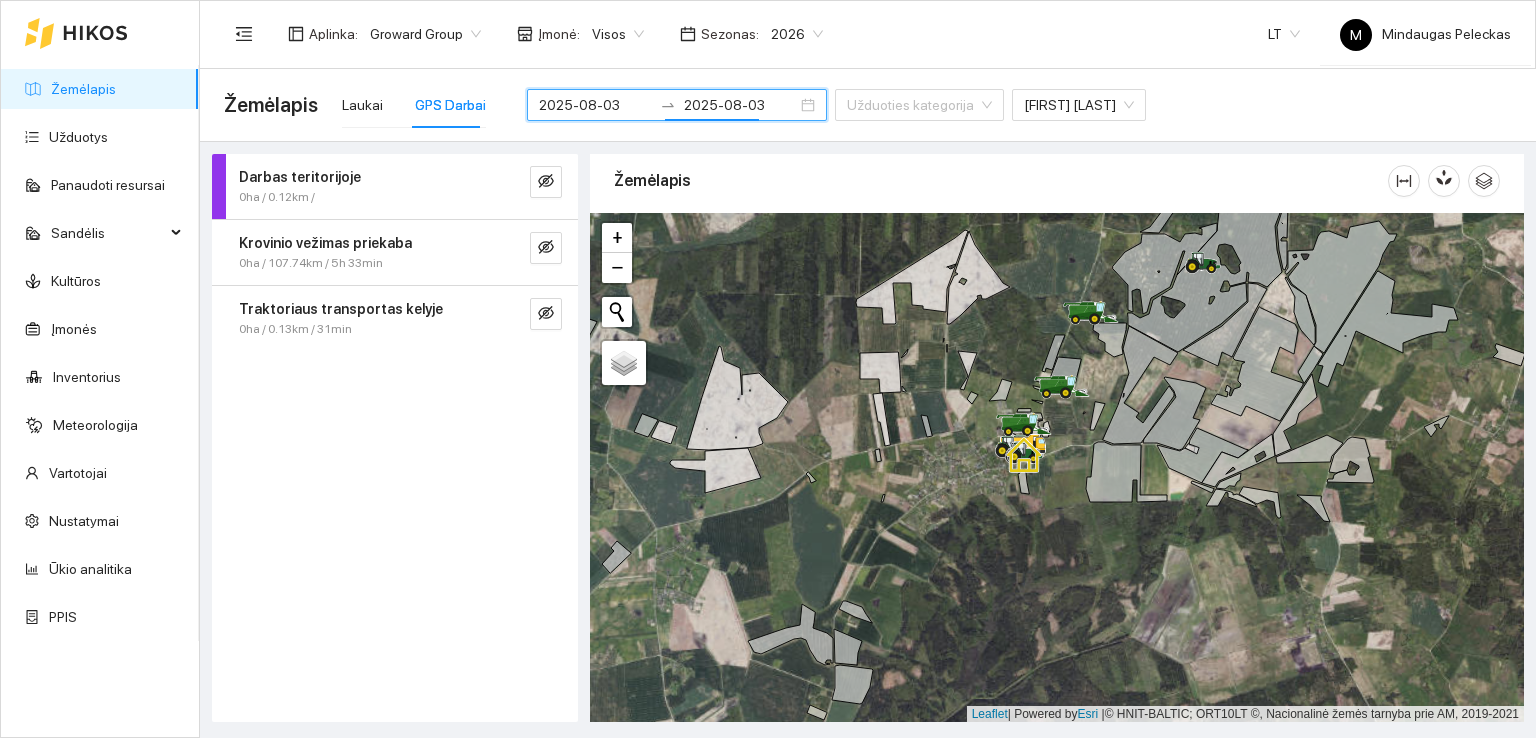 click on "Žemėlapis Laukai GPS Darbai [DATE] [DATE] Užduoties kategorija JD 7330R  [FIRST] [LAST]" at bounding box center (868, 105) 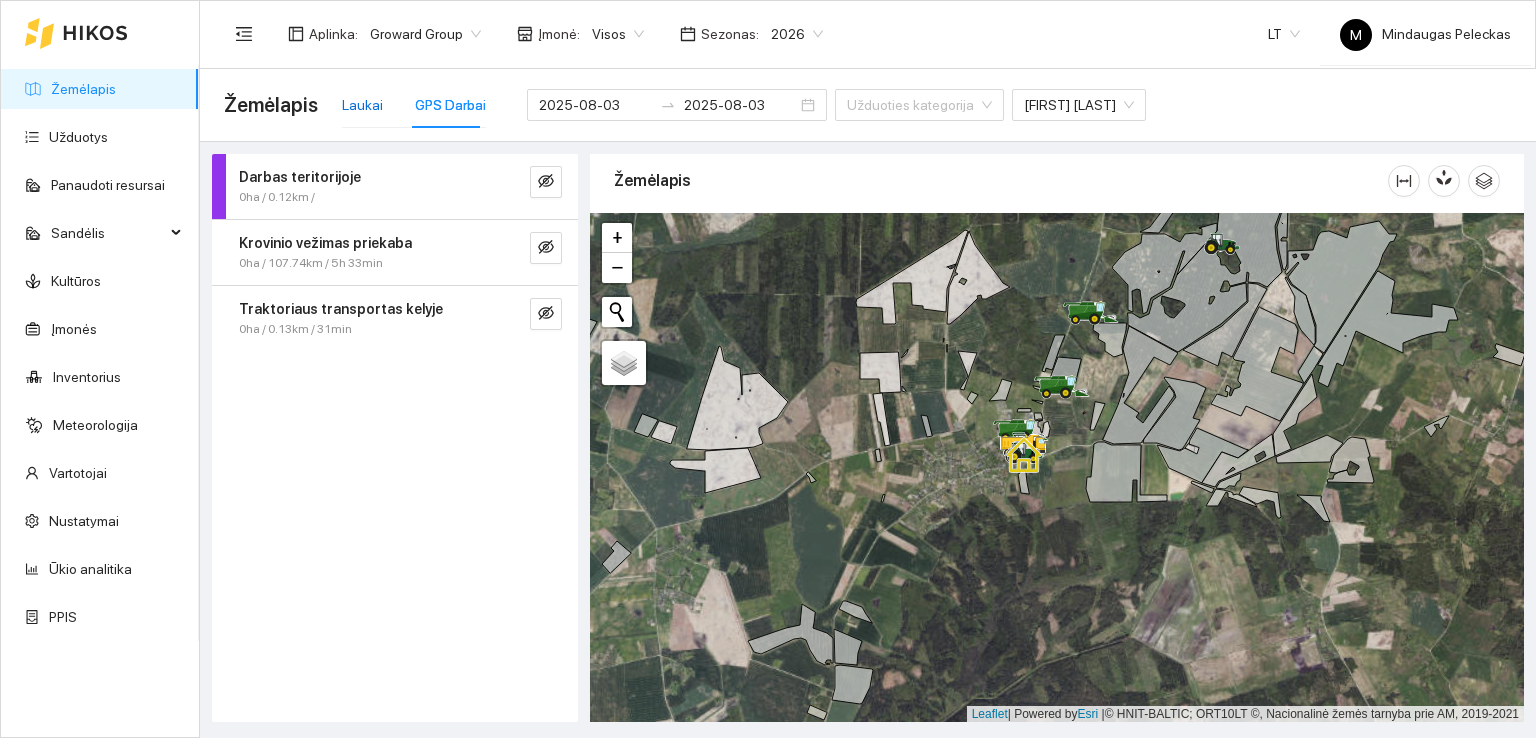 click on "Laukai" at bounding box center (362, 105) 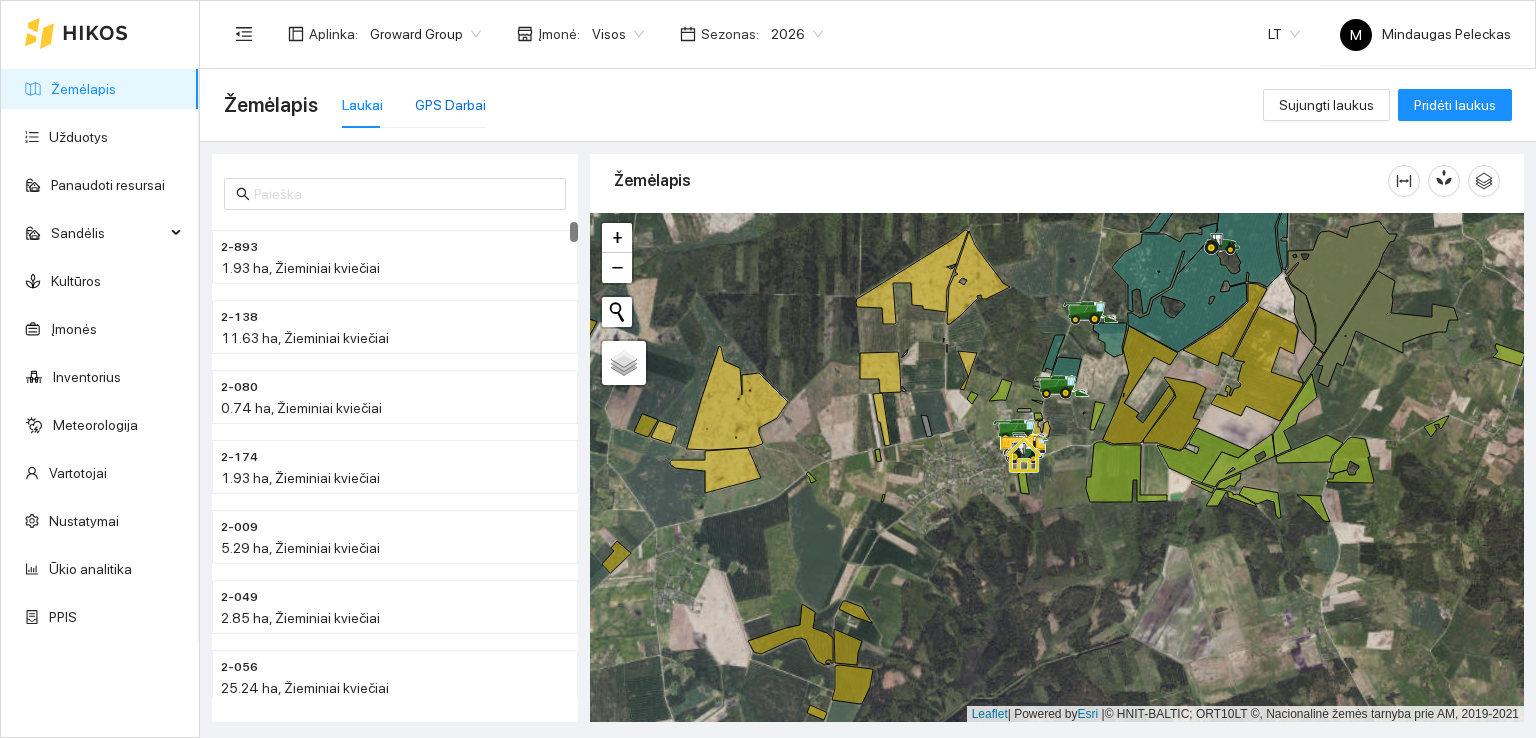 click on "GPS Darbai" at bounding box center [450, 105] 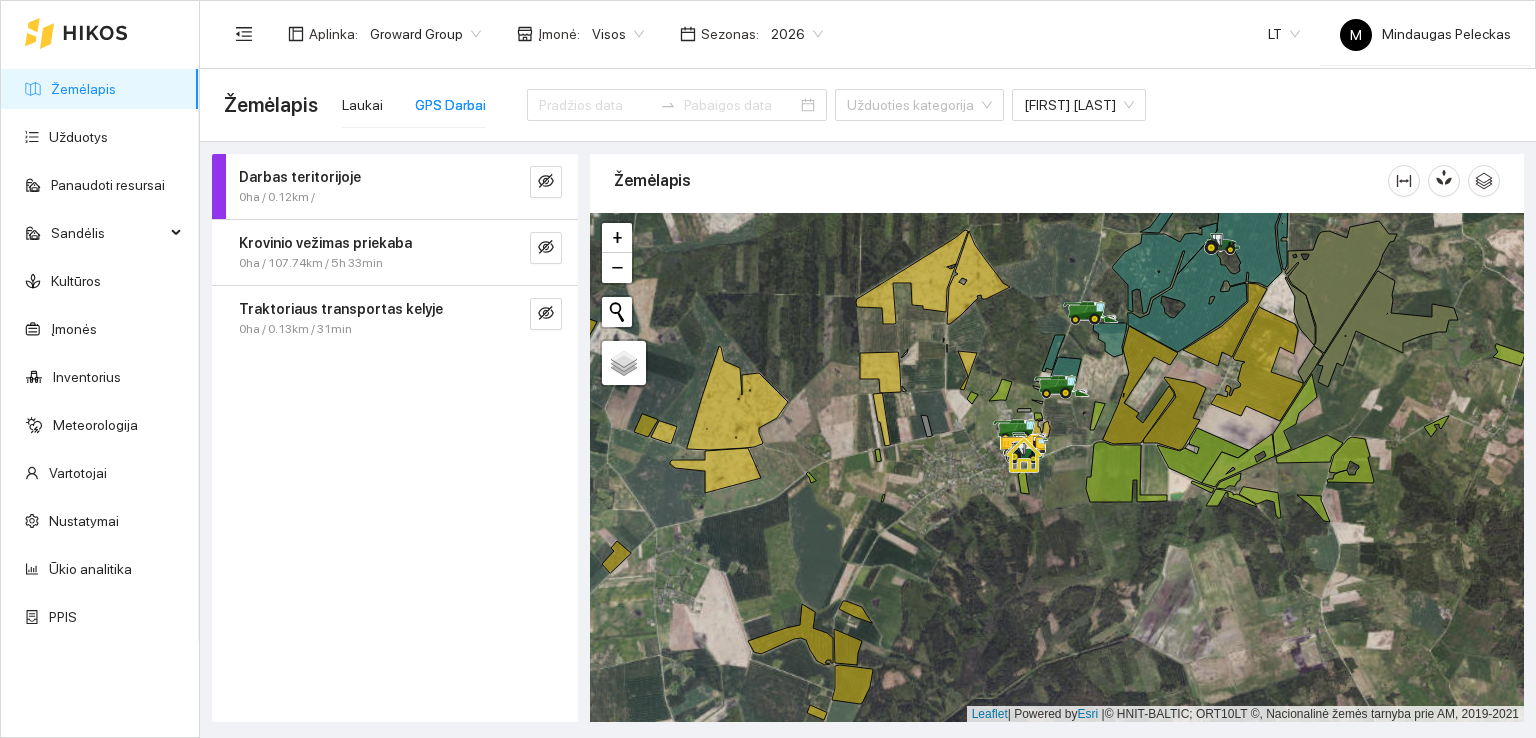 type on "2025-08-03" 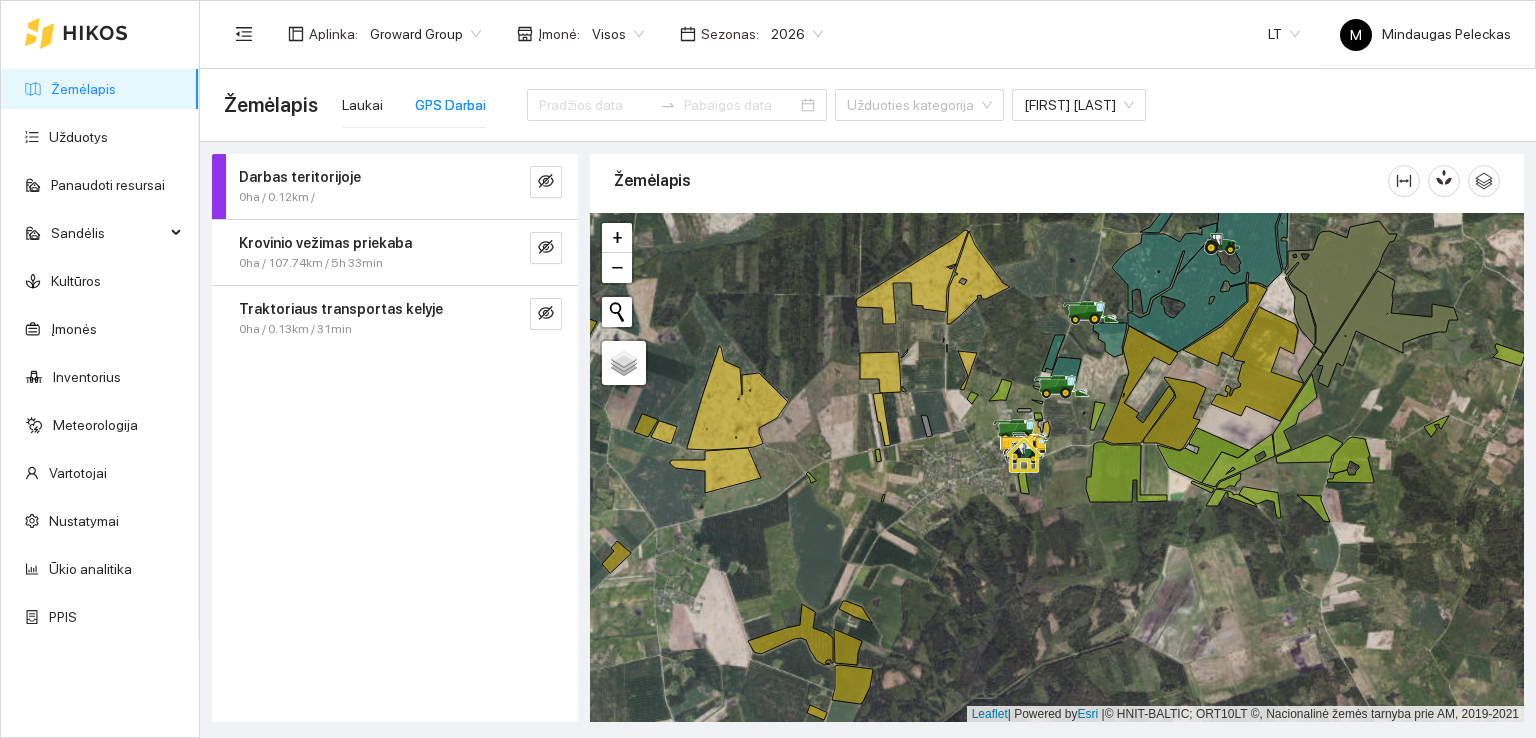 type on "2025-08-03" 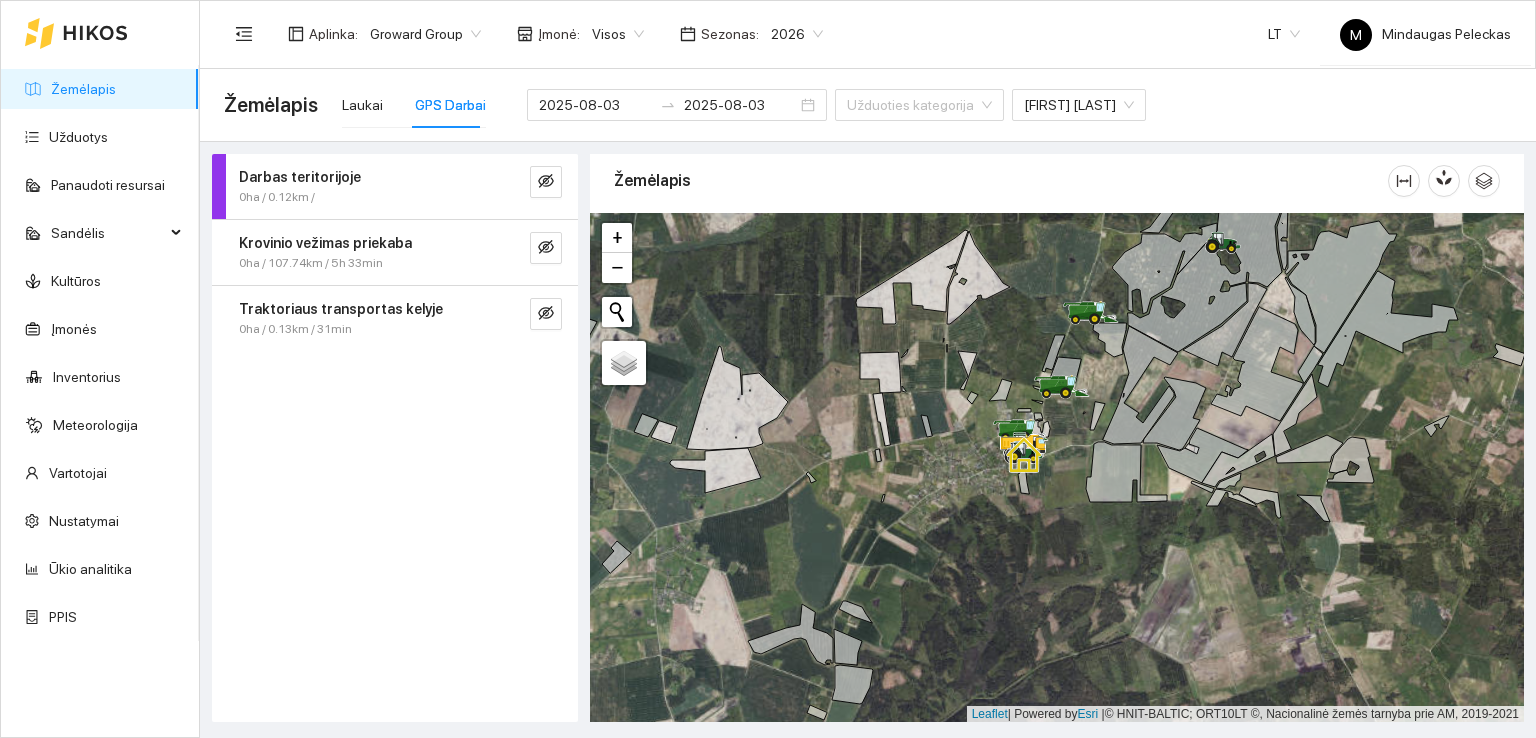 click on "Žemėlapis" at bounding box center [1001, 180] 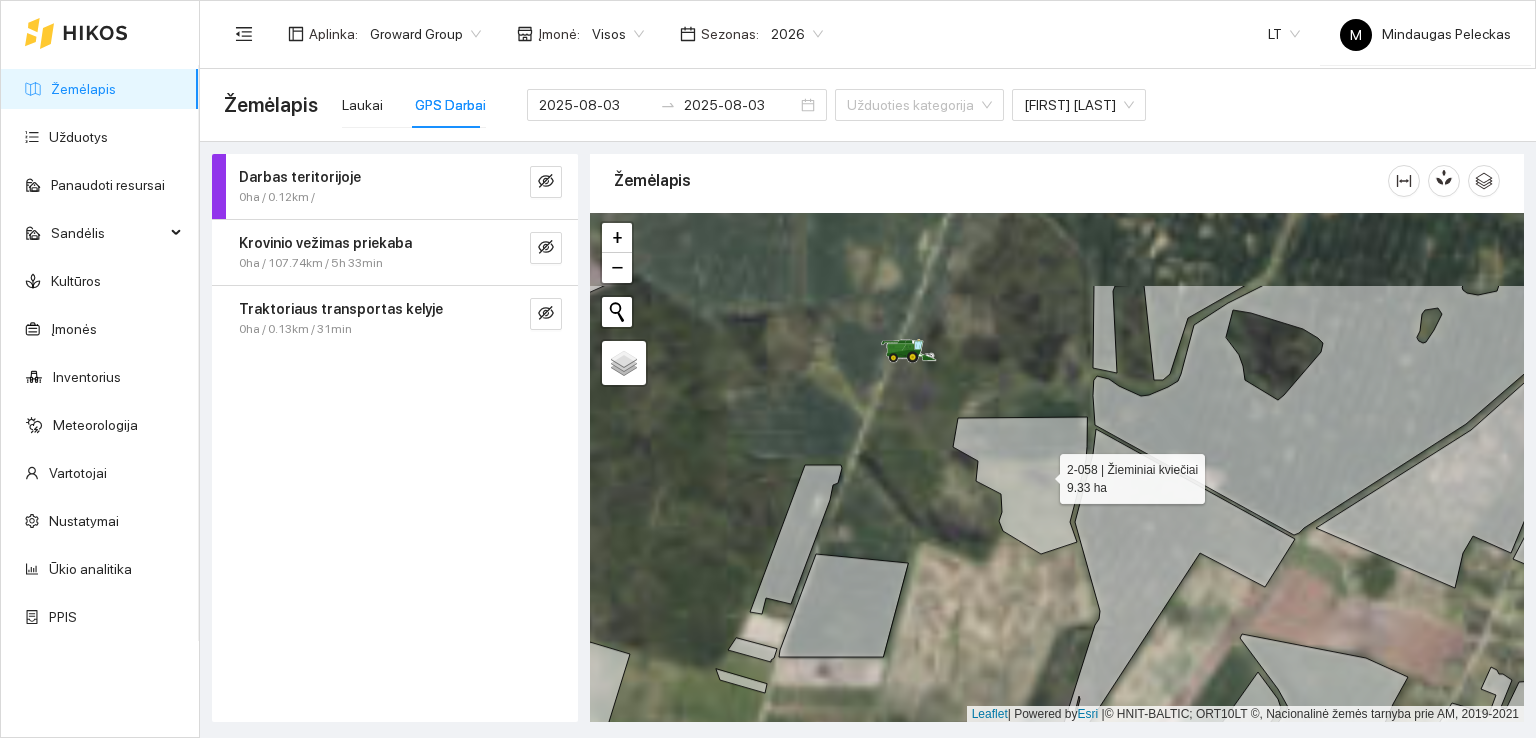 drag, startPoint x: 1095, startPoint y: 335, endPoint x: 1038, endPoint y: 483, distance: 158.59697 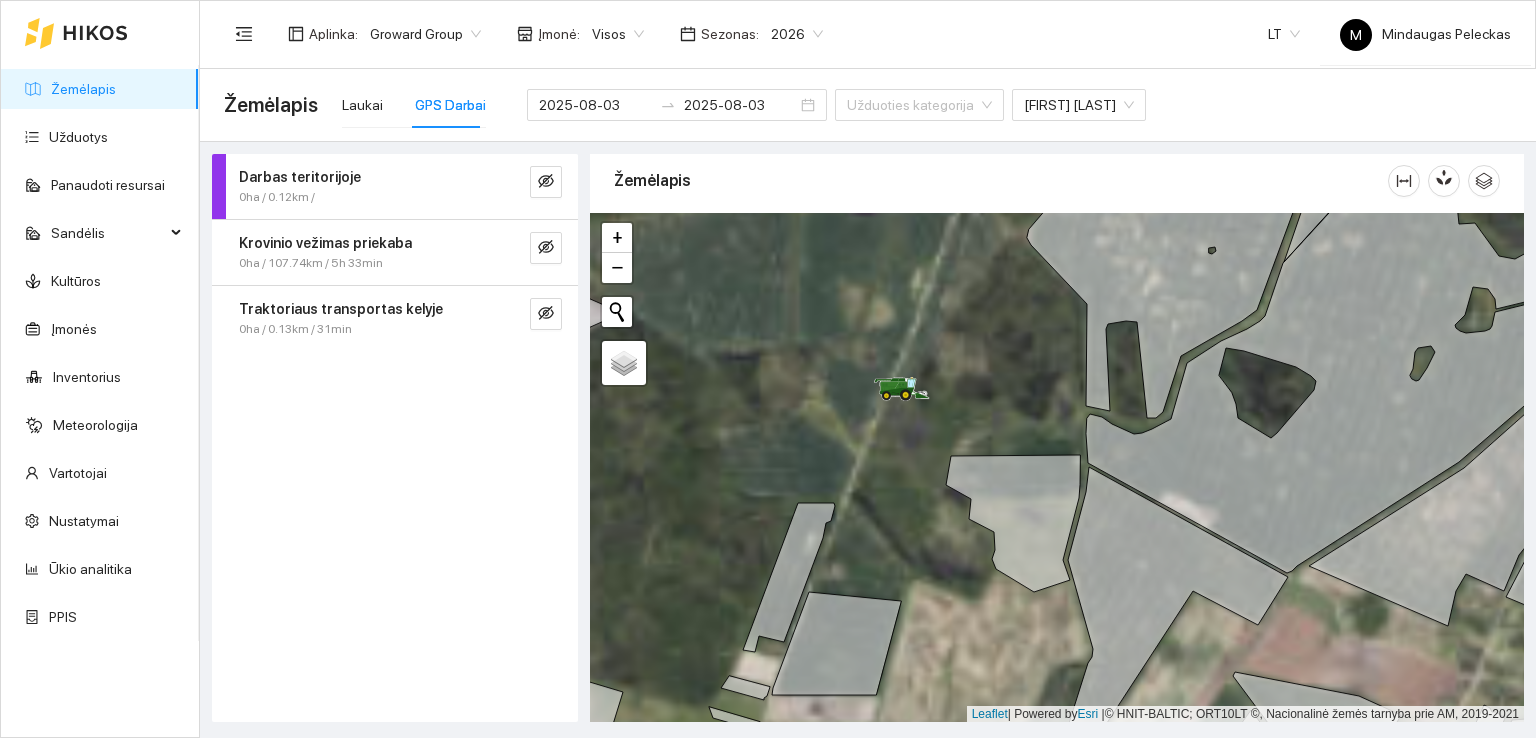 drag, startPoint x: 1111, startPoint y: 368, endPoint x: 1073, endPoint y: 465, distance: 104.177734 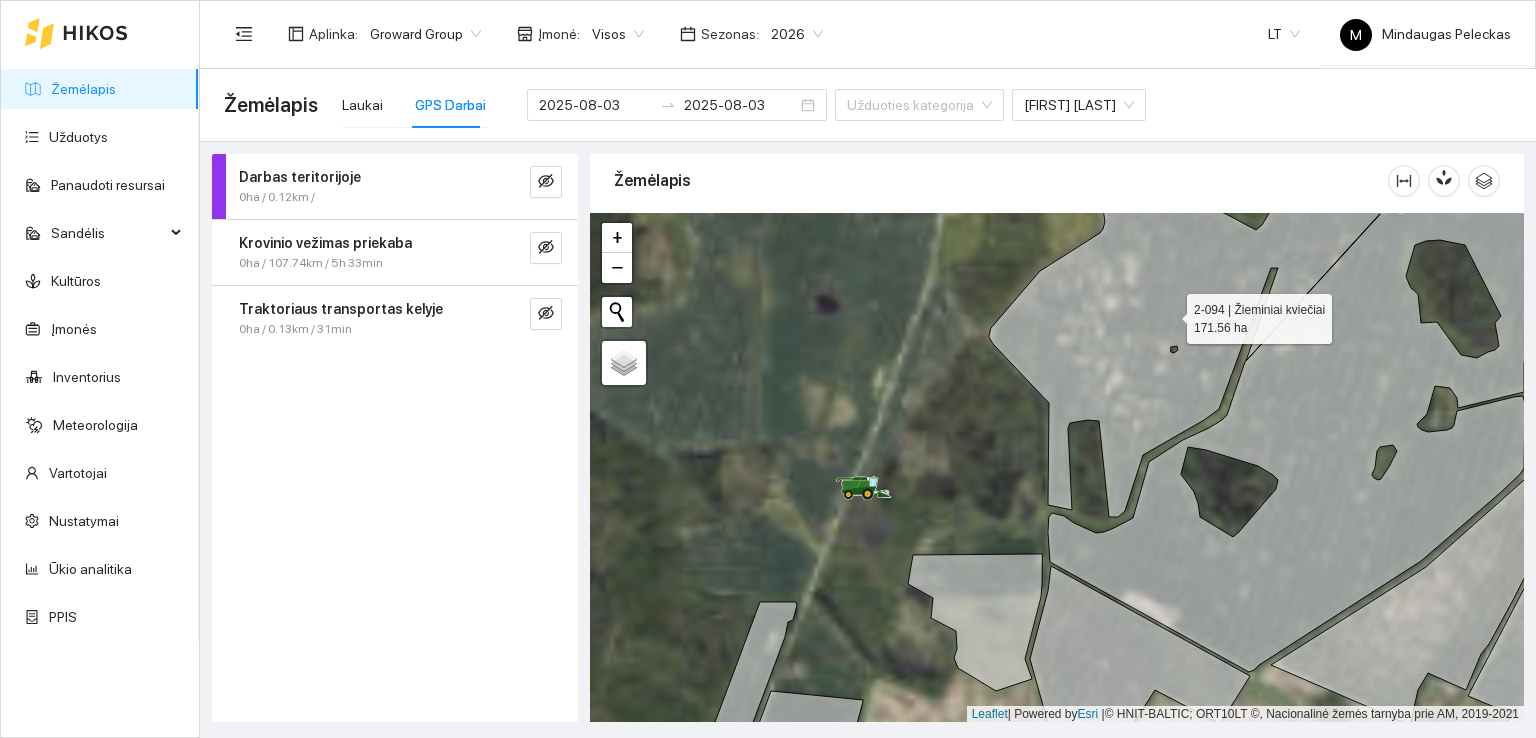 drag, startPoint x: 1129, startPoint y: 387, endPoint x: 1072, endPoint y: 499, distance: 125.670204 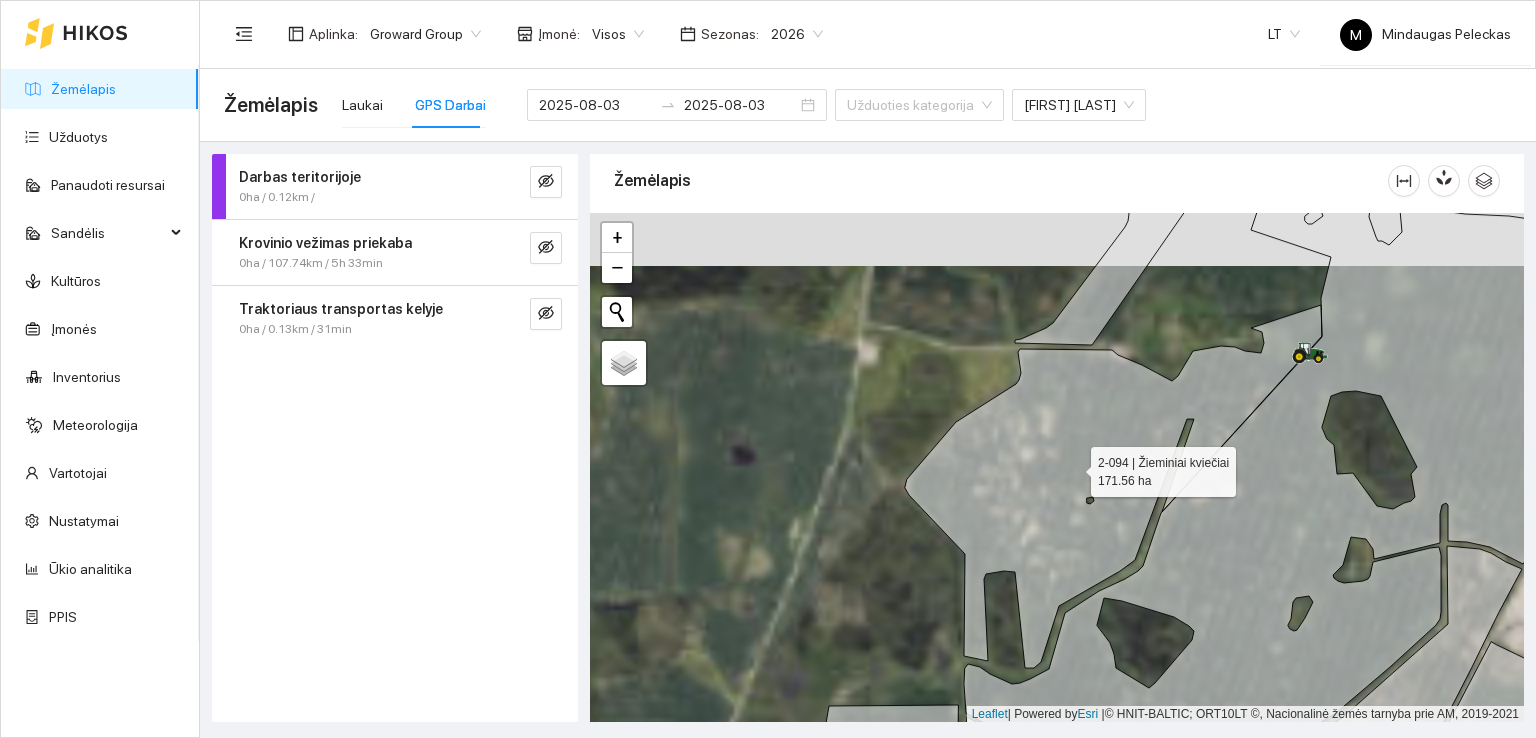 drag, startPoint x: 1107, startPoint y: 417, endPoint x: 1057, endPoint y: 485, distance: 84.40379 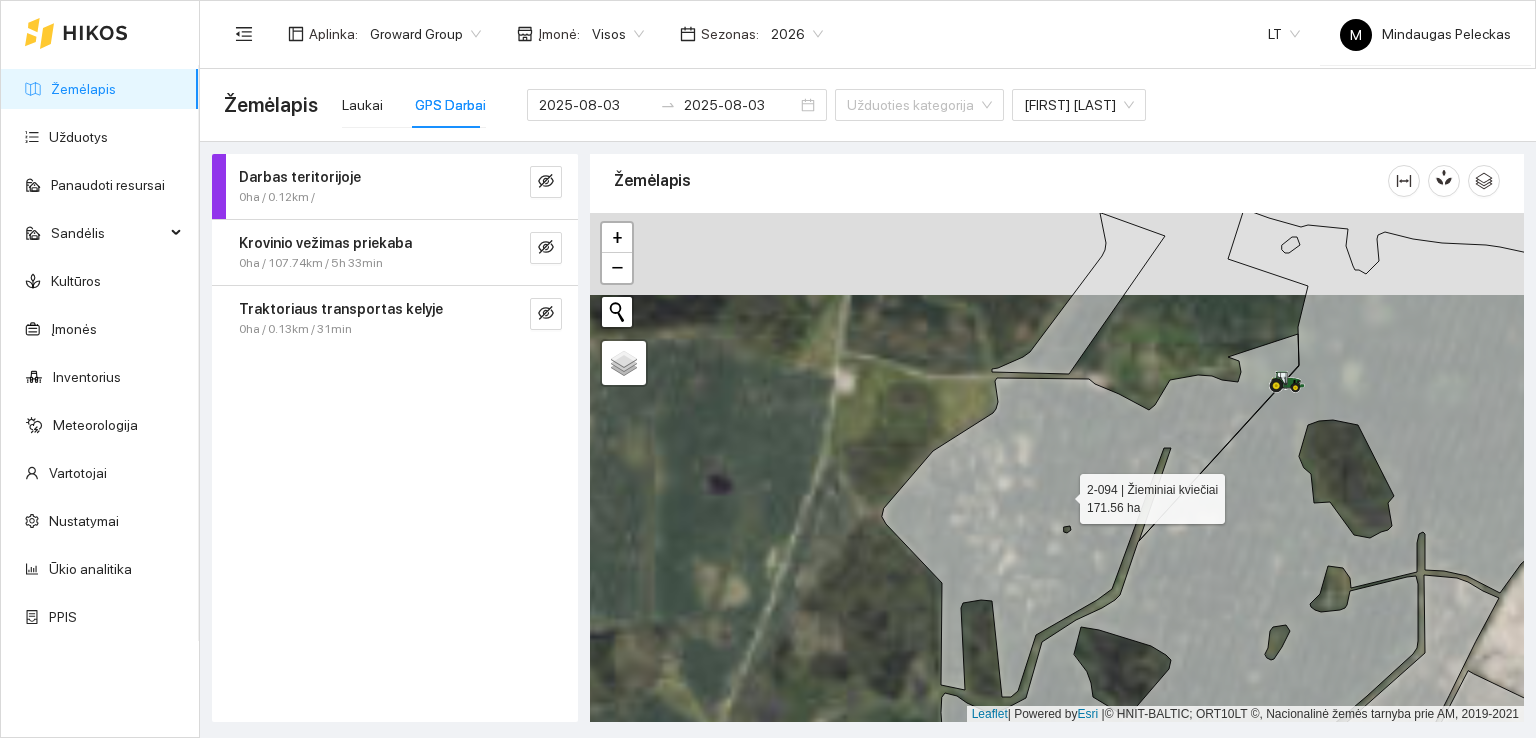 drag, startPoint x: 1104, startPoint y: 400, endPoint x: 1062, endPoint y: 501, distance: 109.38464 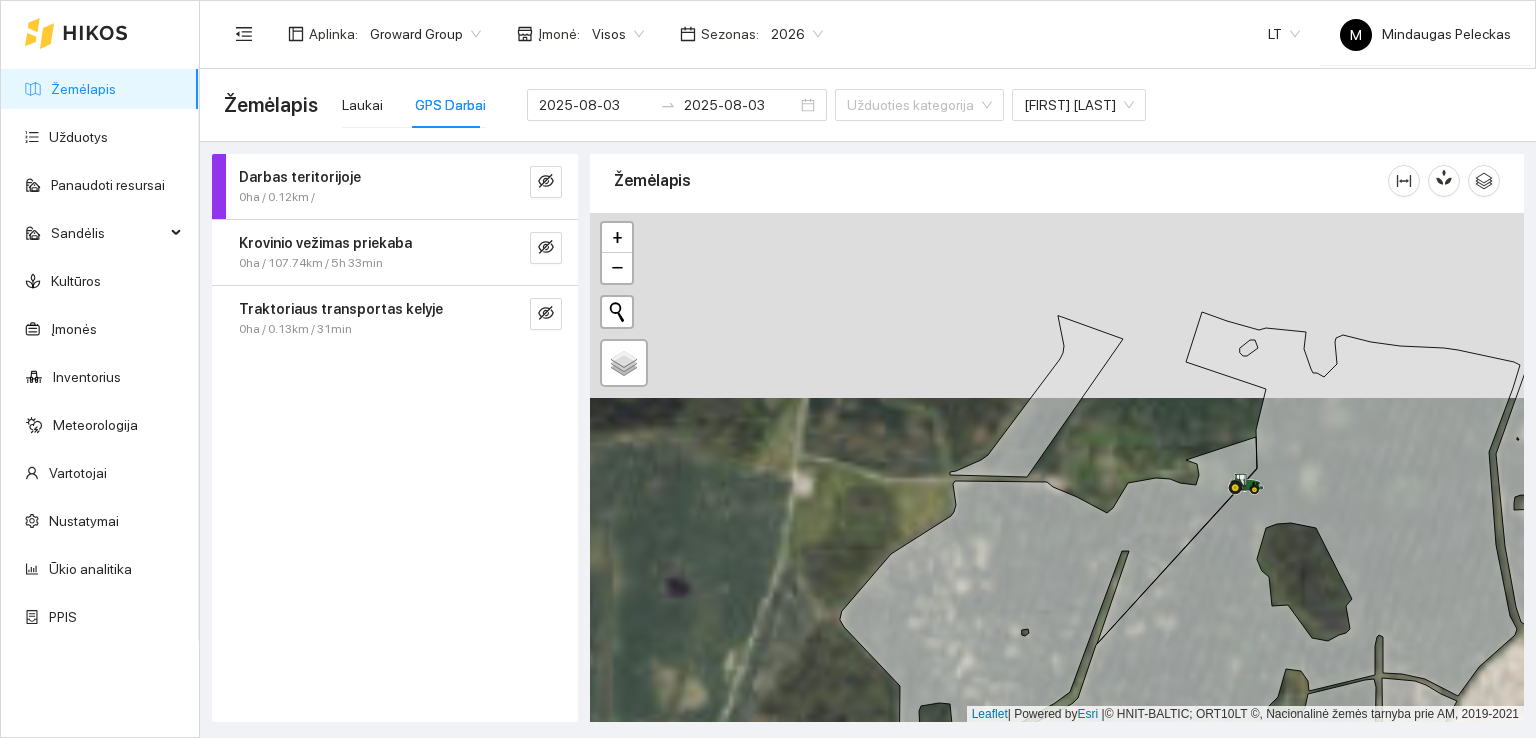 drag, startPoint x: 1126, startPoint y: 399, endPoint x: 1064, endPoint y: 502, distance: 120.22063 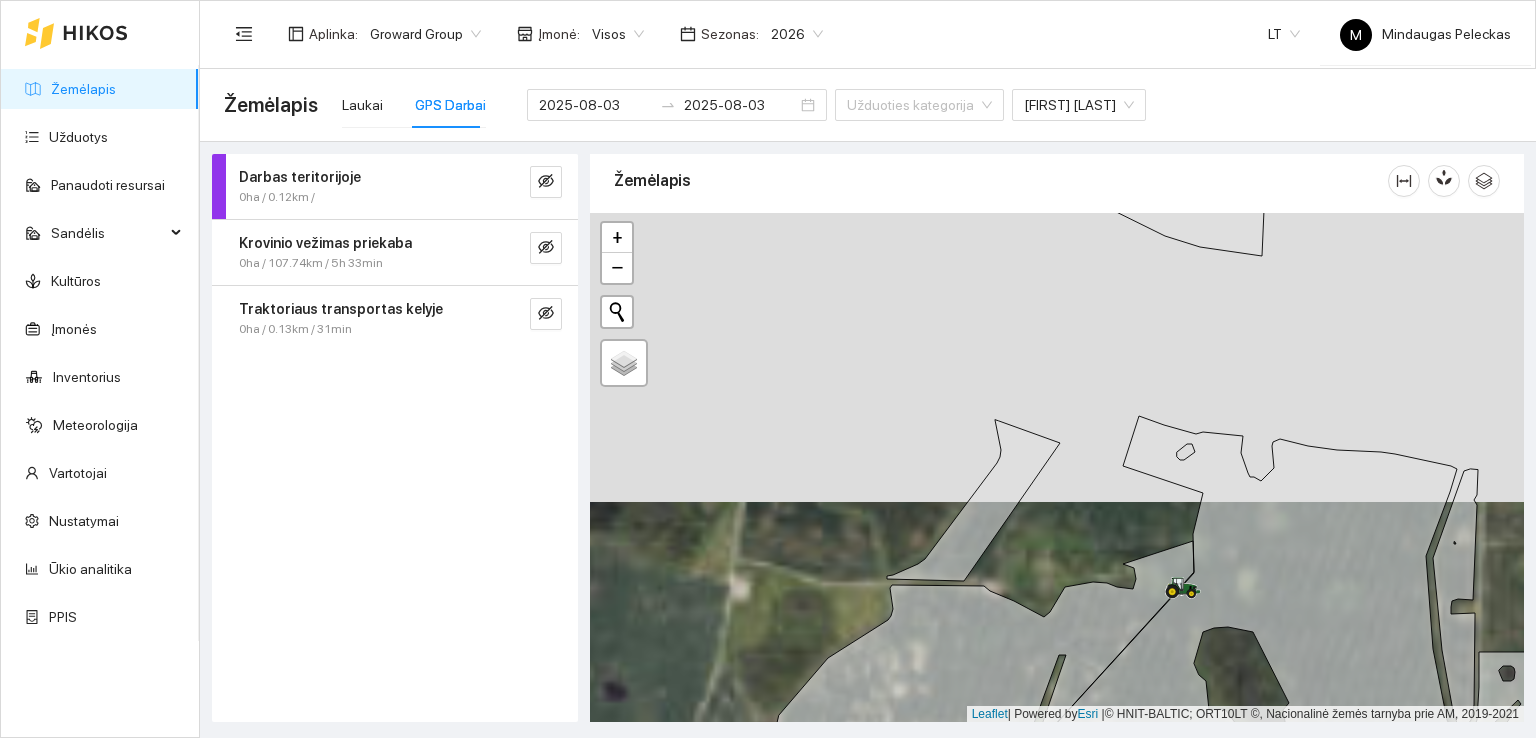 drag, startPoint x: 1149, startPoint y: 378, endPoint x: 1109, endPoint y: 489, distance: 117.98729 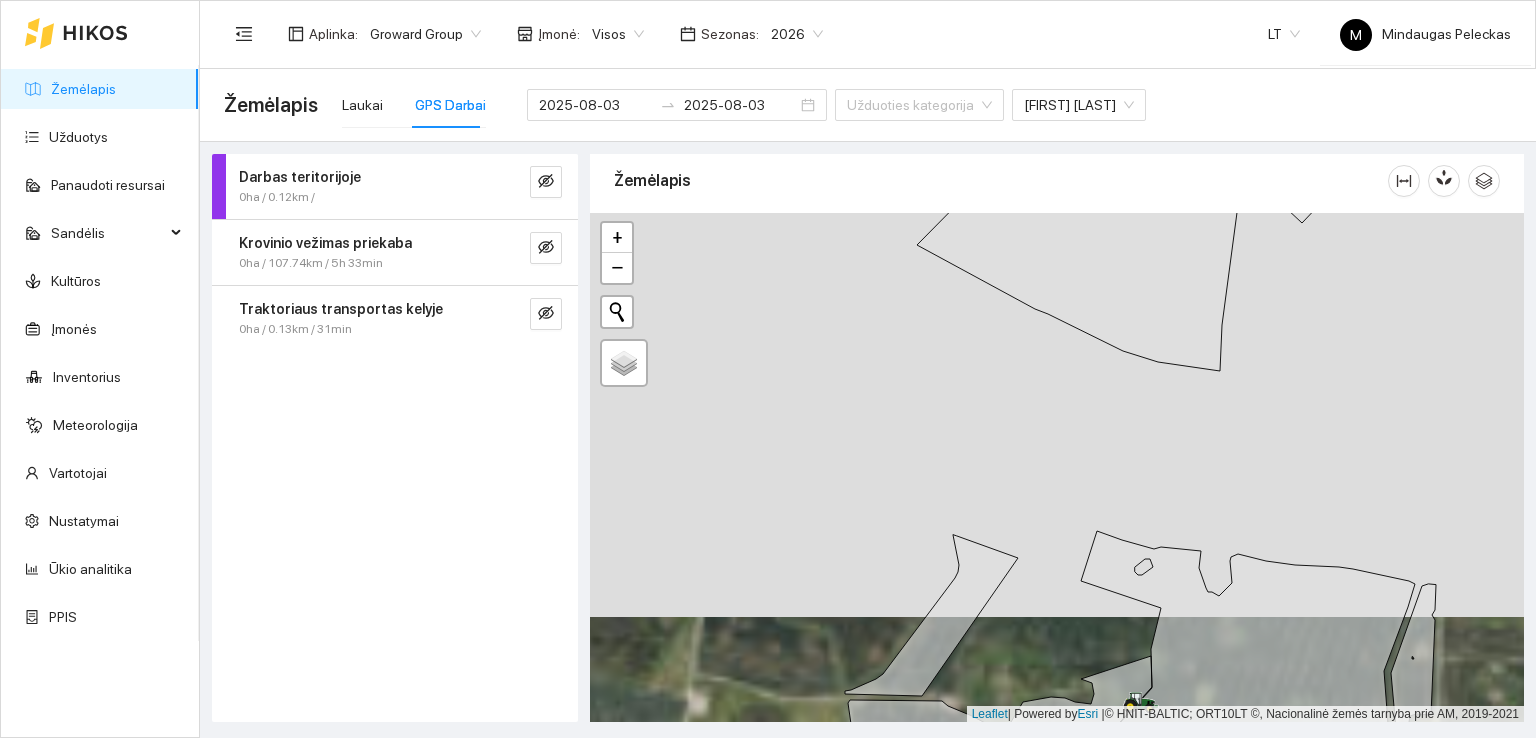 drag, startPoint x: 1102, startPoint y: 386, endPoint x: 1141, endPoint y: 493, distance: 113.88591 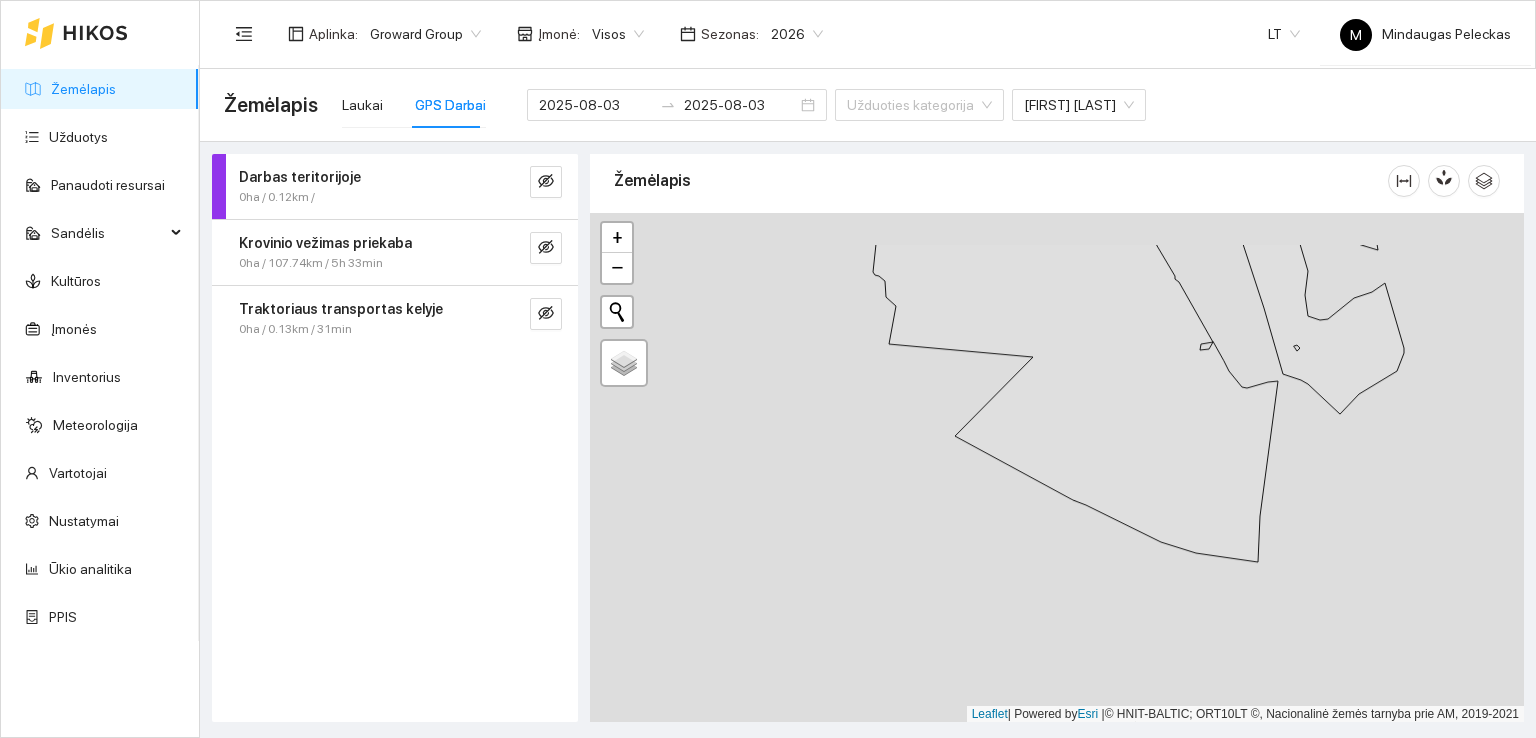 drag, startPoint x: 1113, startPoint y: 453, endPoint x: 1112, endPoint y: 525, distance: 72.00694 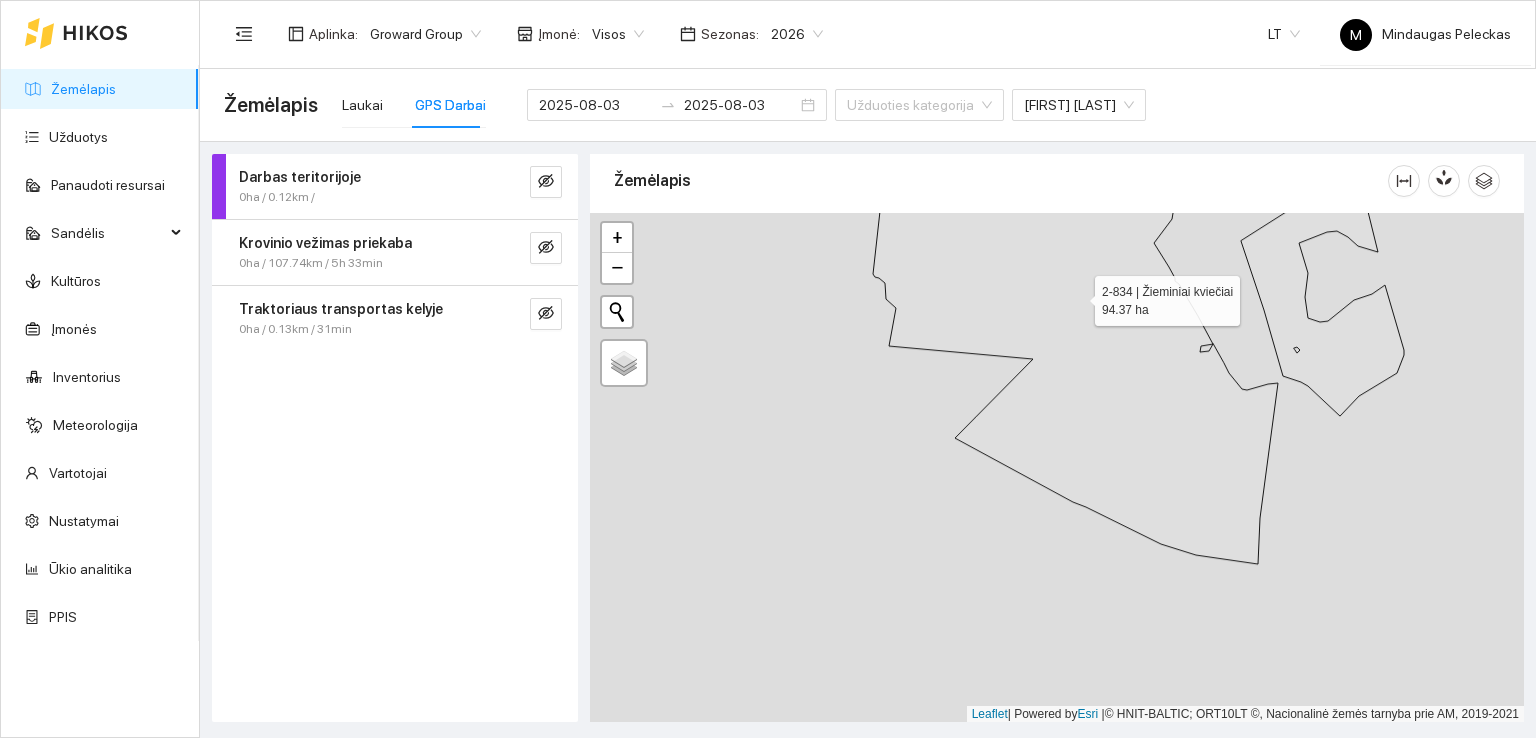 drag, startPoint x: 1045, startPoint y: 445, endPoint x: 1071, endPoint y: 522, distance: 81.27115 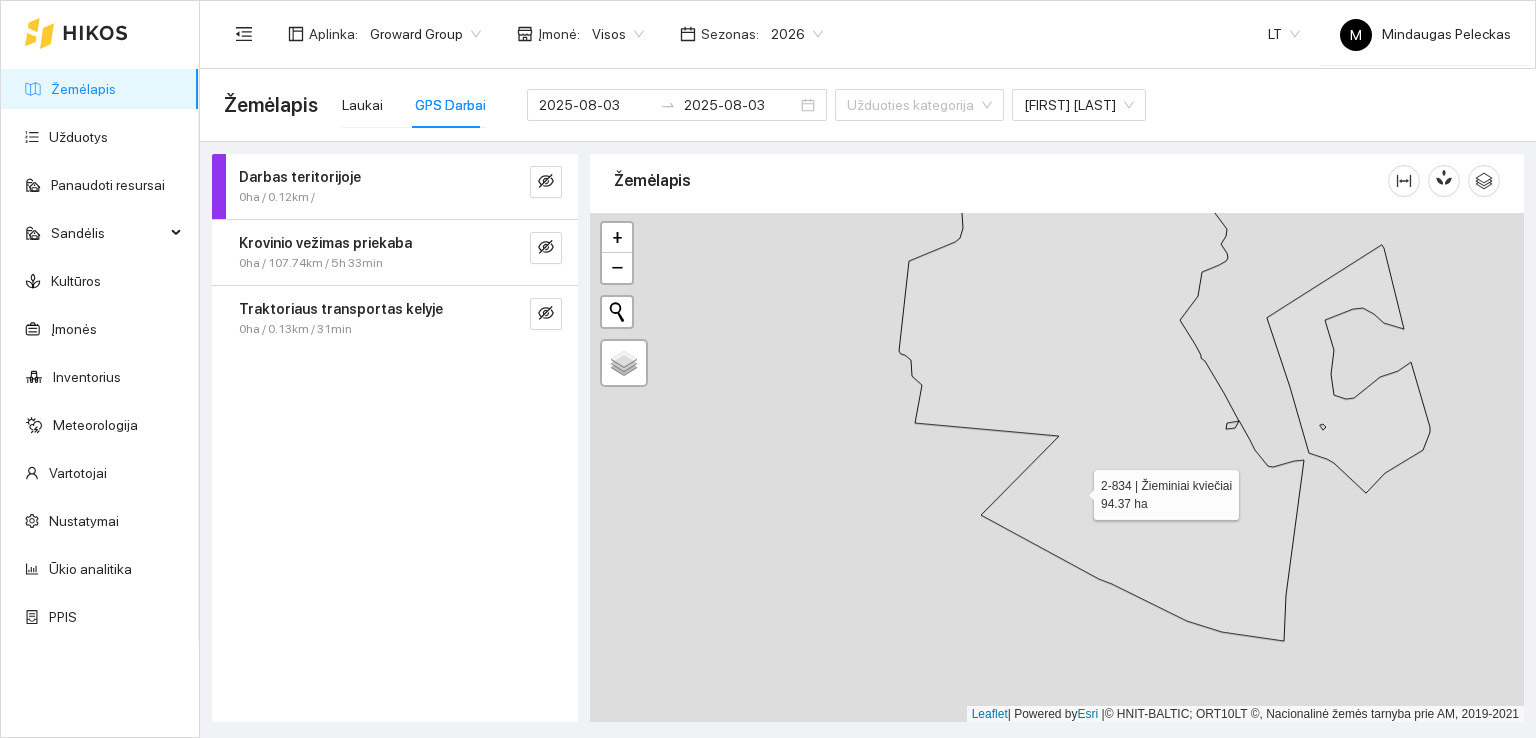 drag, startPoint x: 1076, startPoint y: 489, endPoint x: 1085, endPoint y: 525, distance: 37.107952 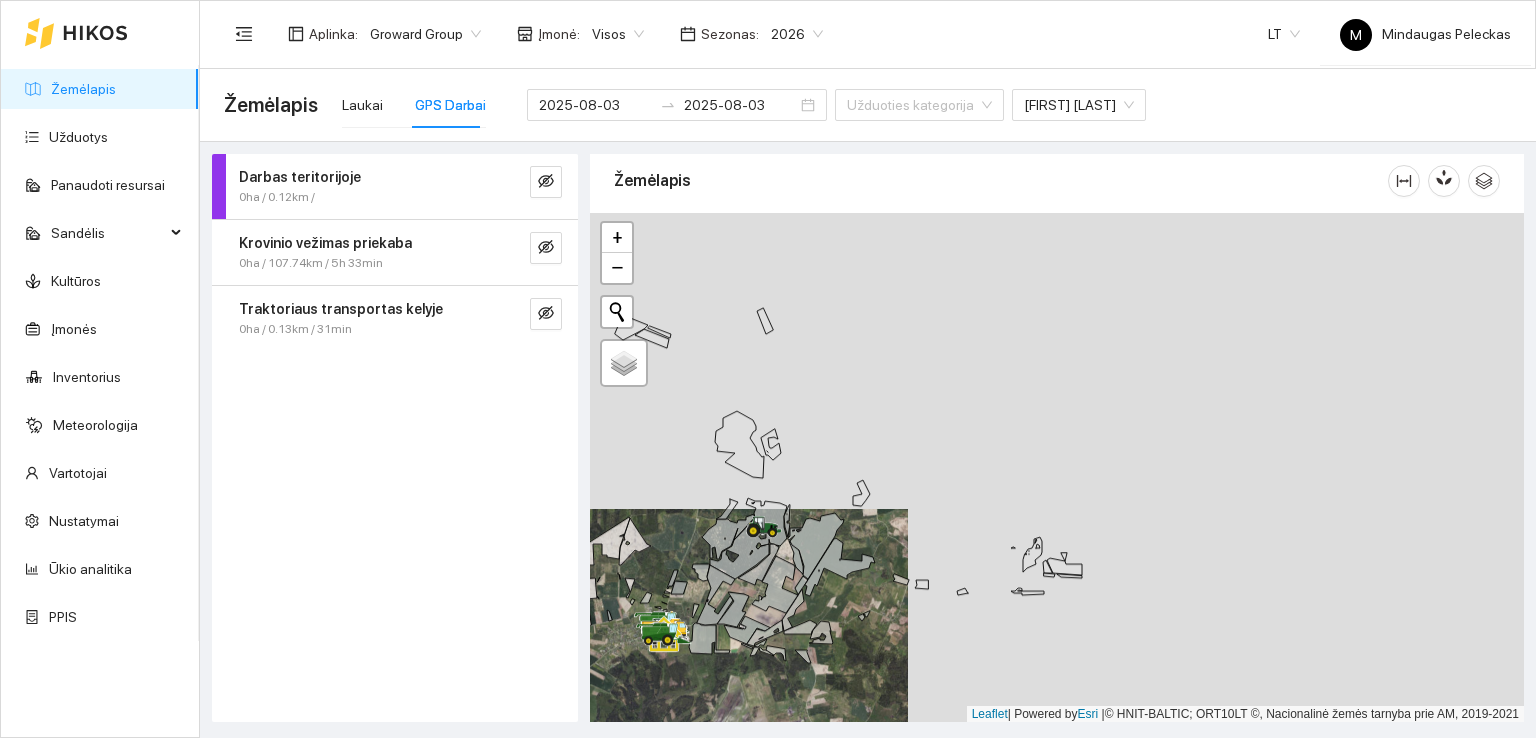 click on "2026" at bounding box center [797, 34] 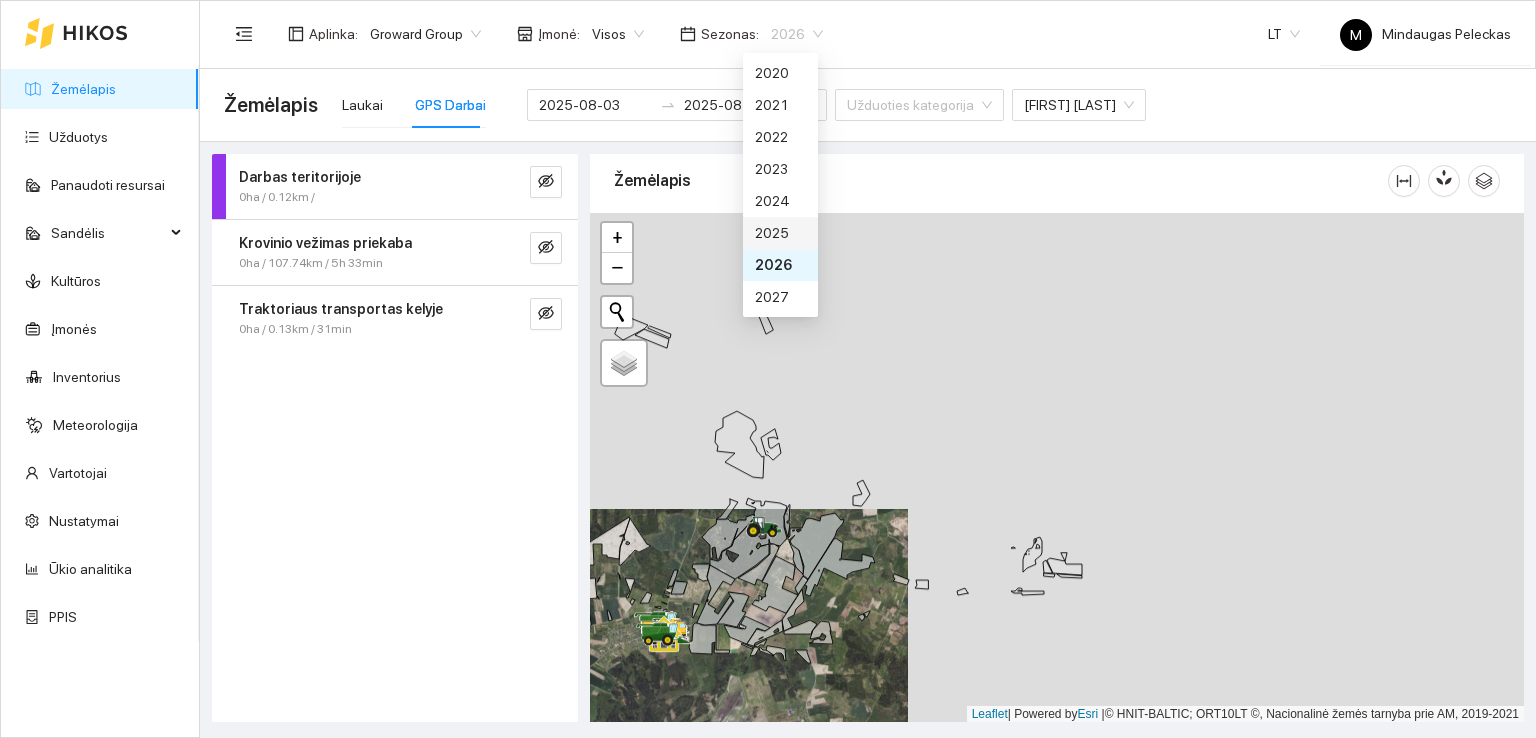 click on "2025" at bounding box center (780, 233) 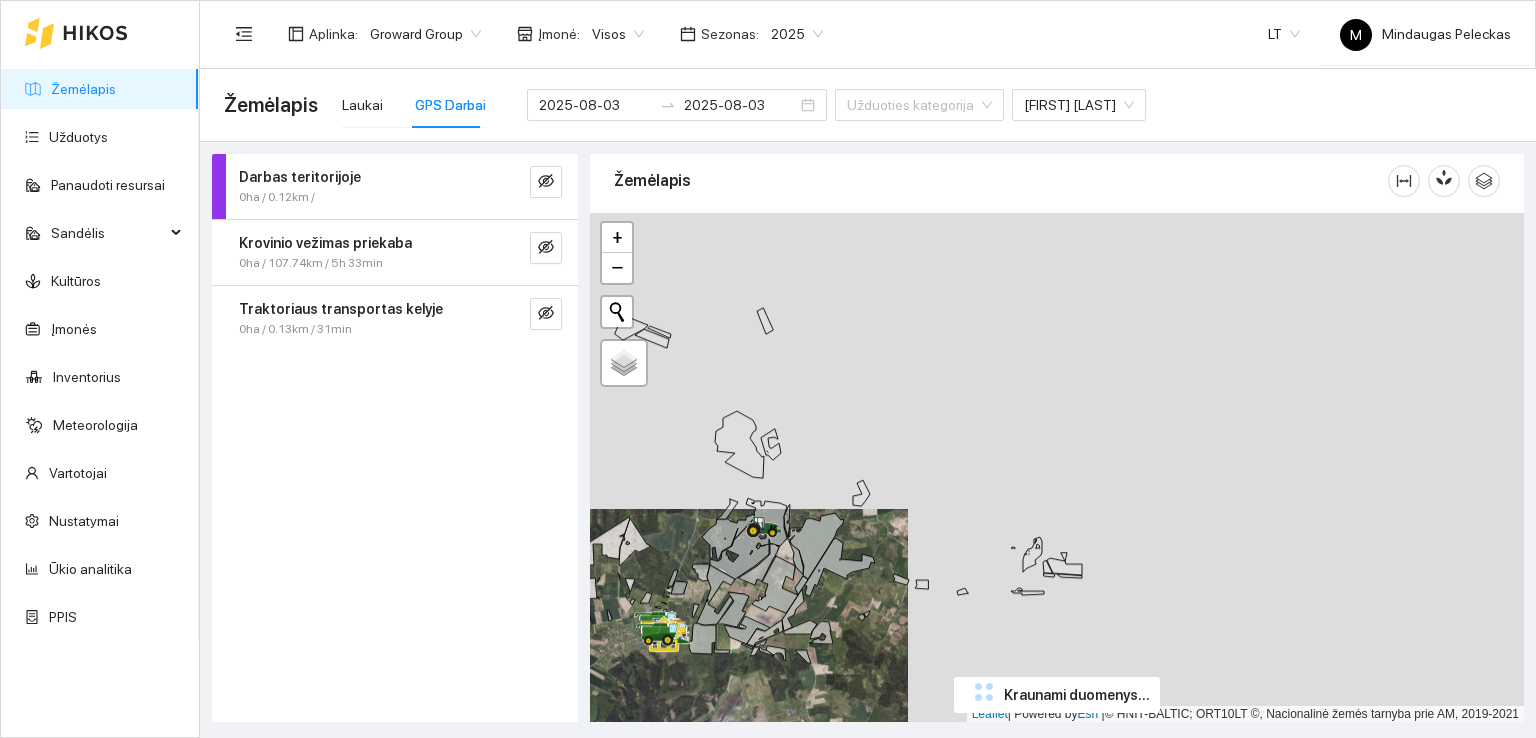 click on "Aplinka : Groward Group Įmonė : Visos Sezonas : 2025 2025 LT M [FIRST] [LAST]" at bounding box center (867, 33) 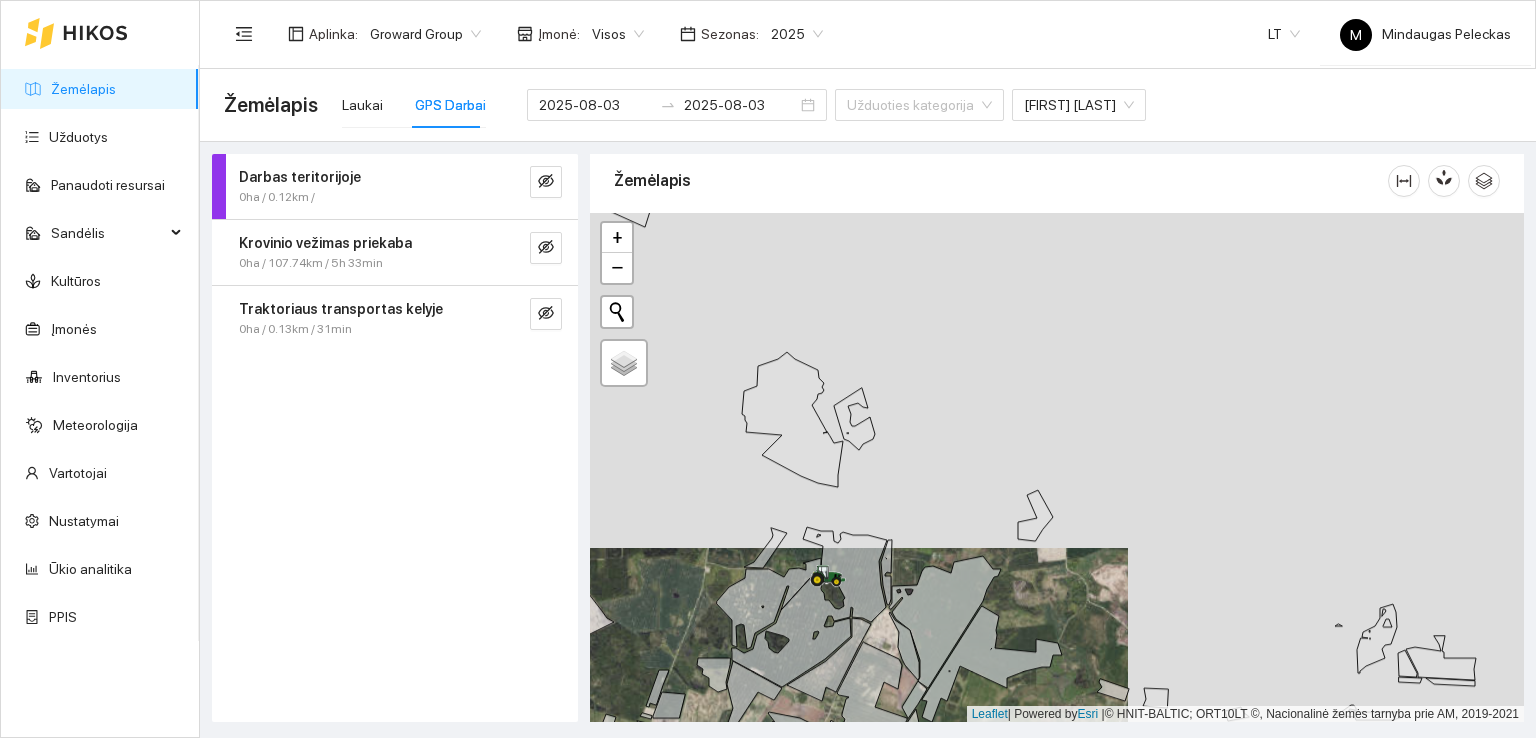 drag, startPoint x: 725, startPoint y: 438, endPoint x: 788, endPoint y: 303, distance: 148.9765 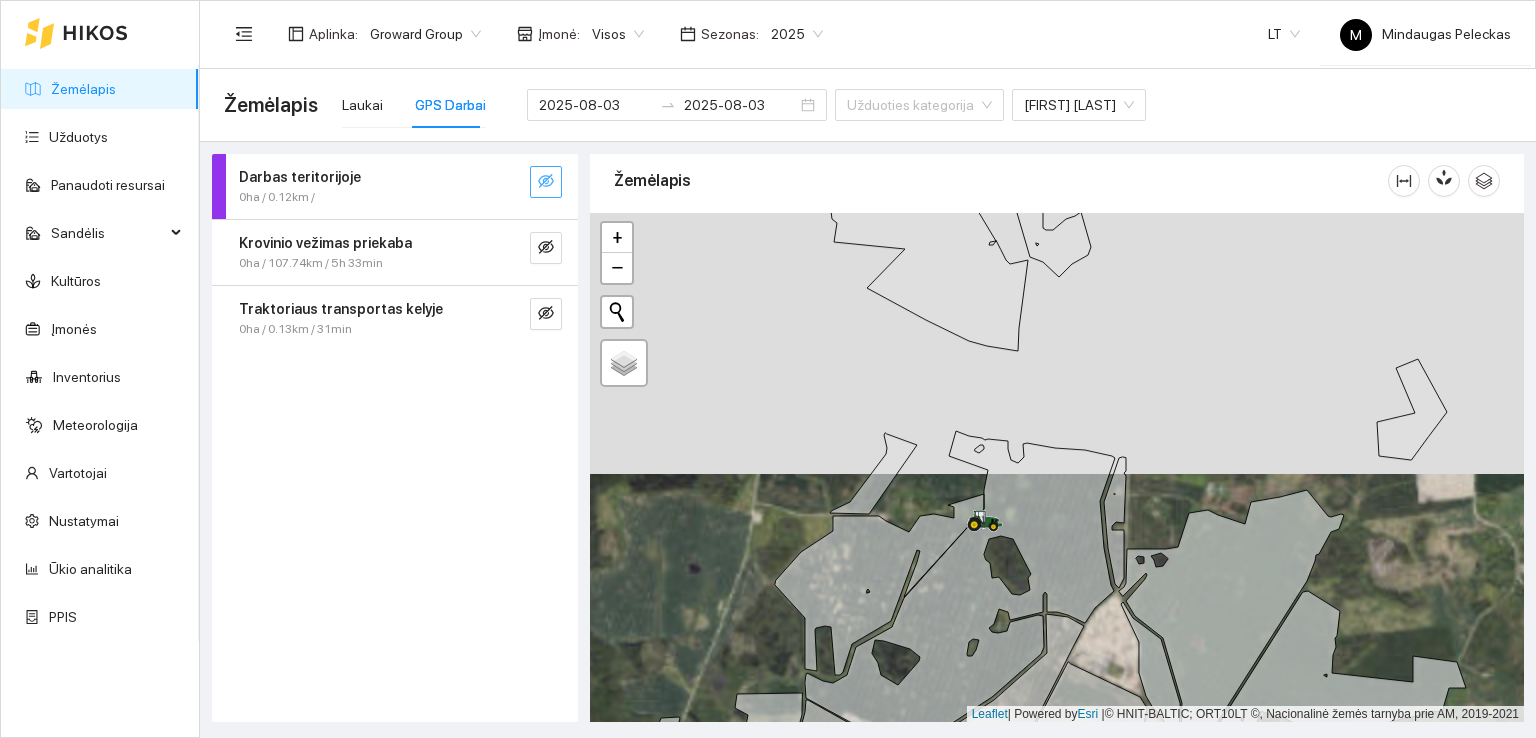 click 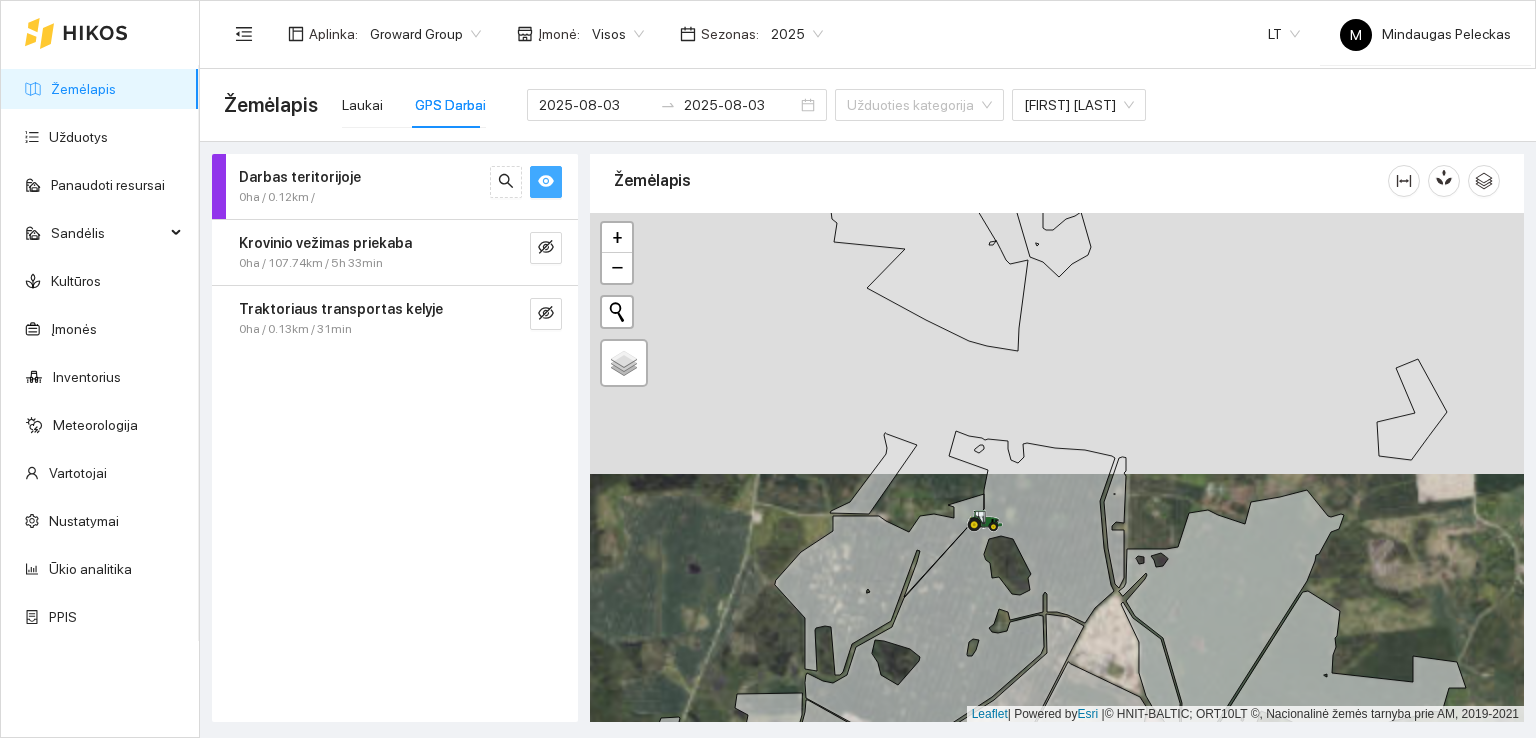 click 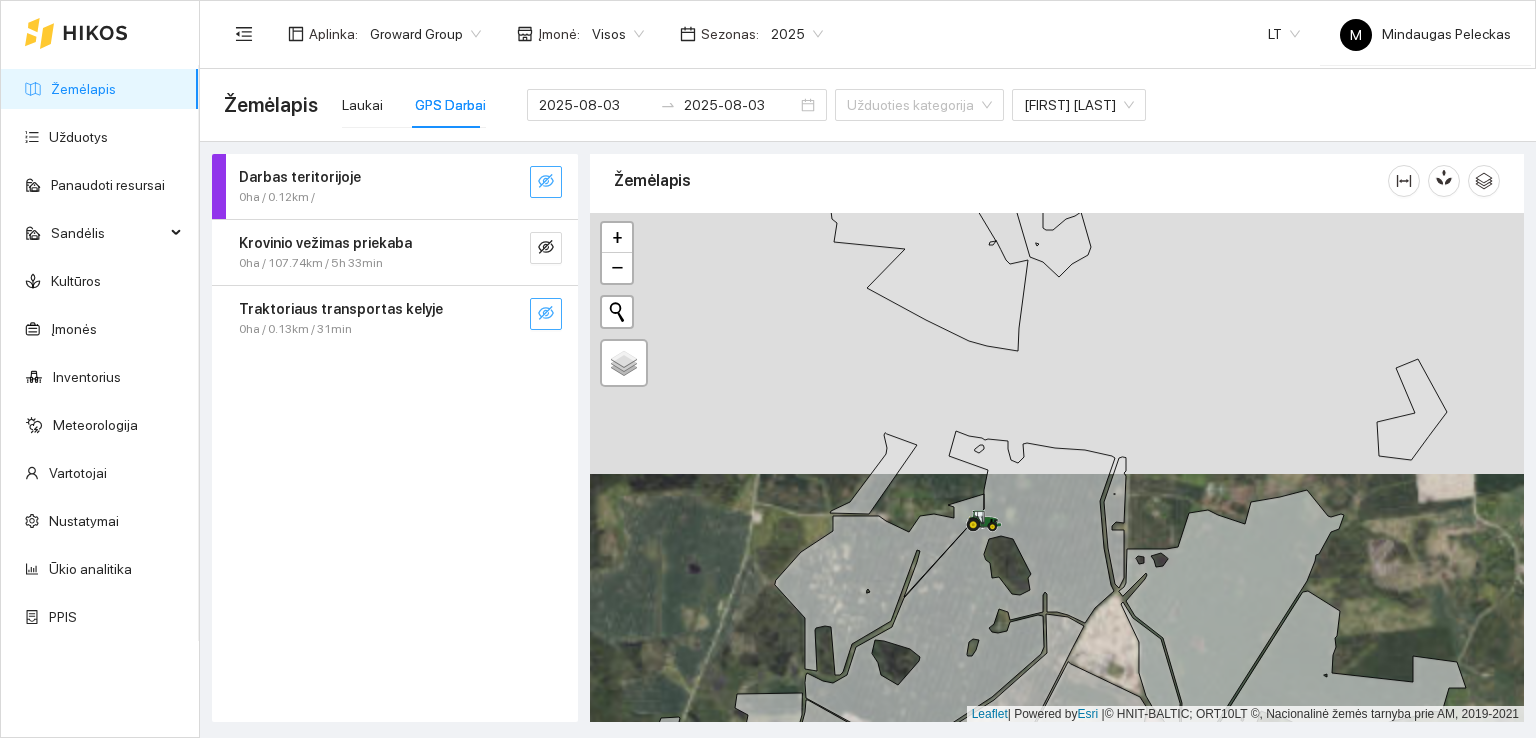 click 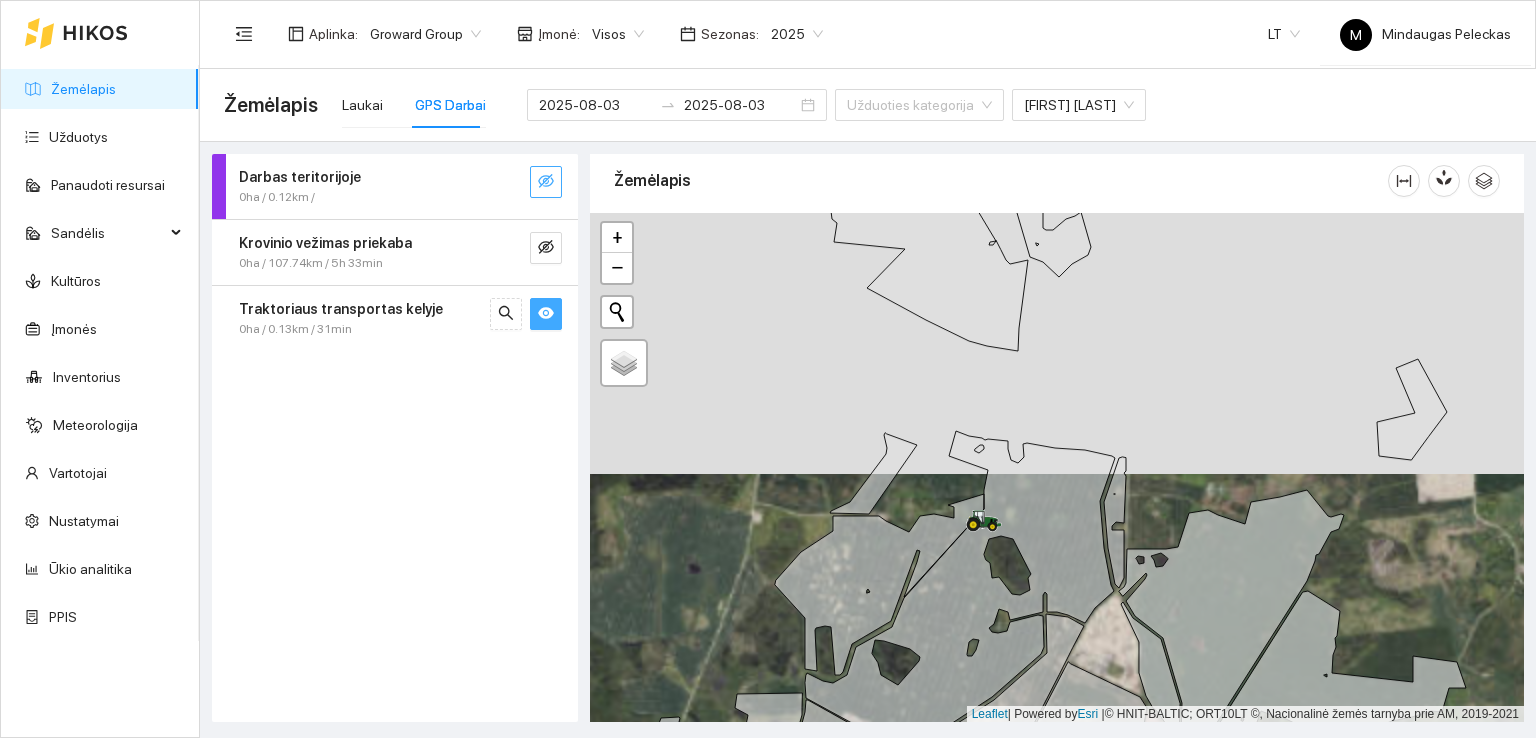 click 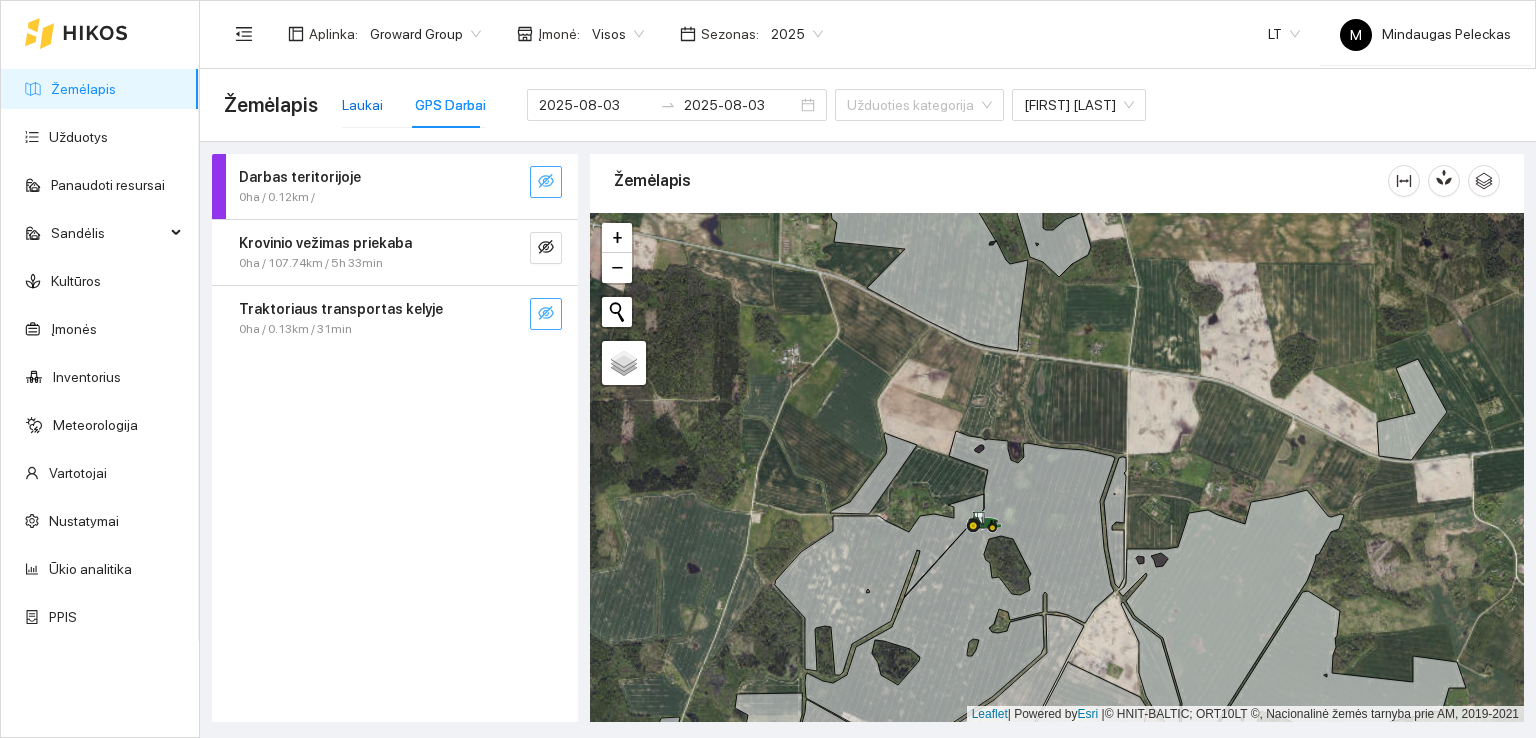 click on "Laukai" at bounding box center [362, 105] 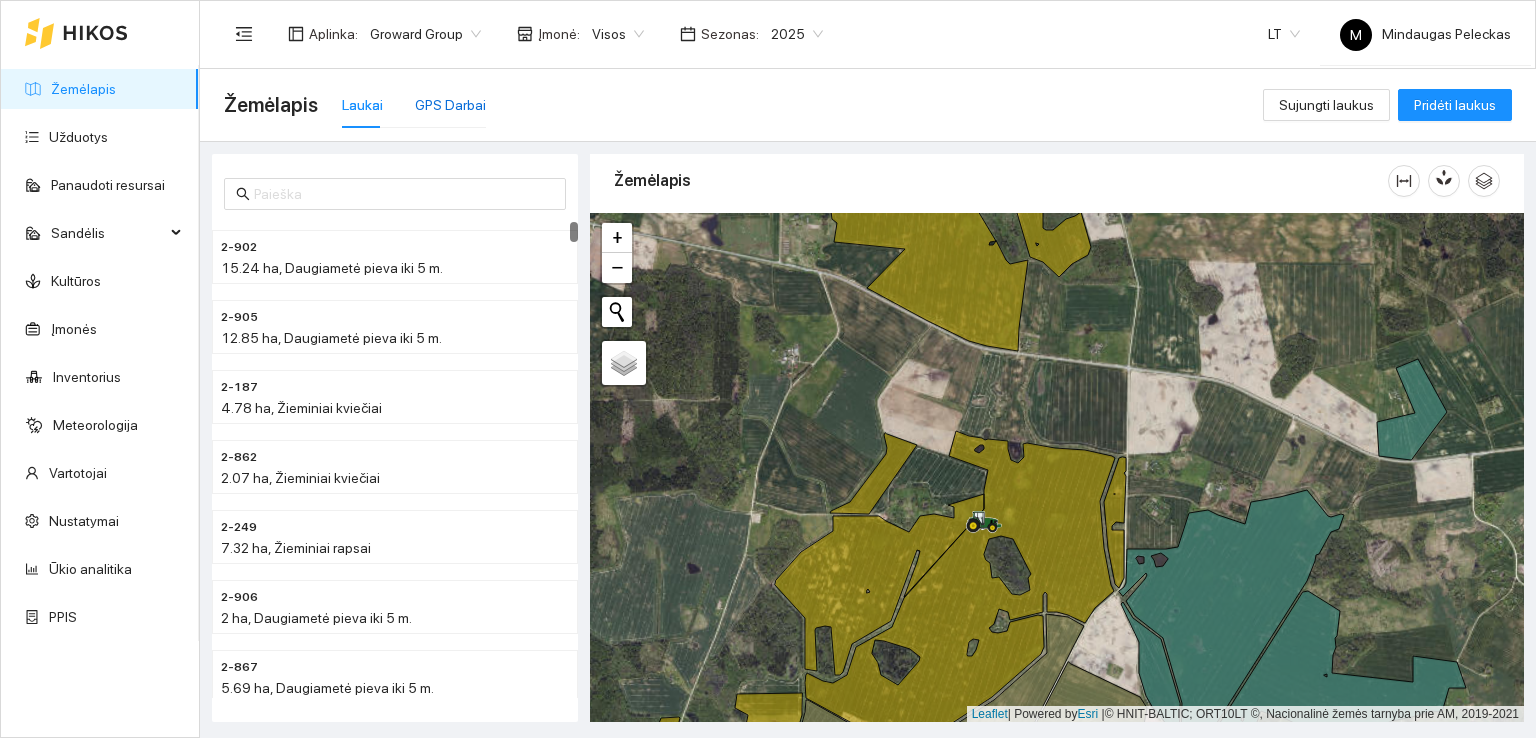 click on "GPS Darbai" at bounding box center [450, 105] 